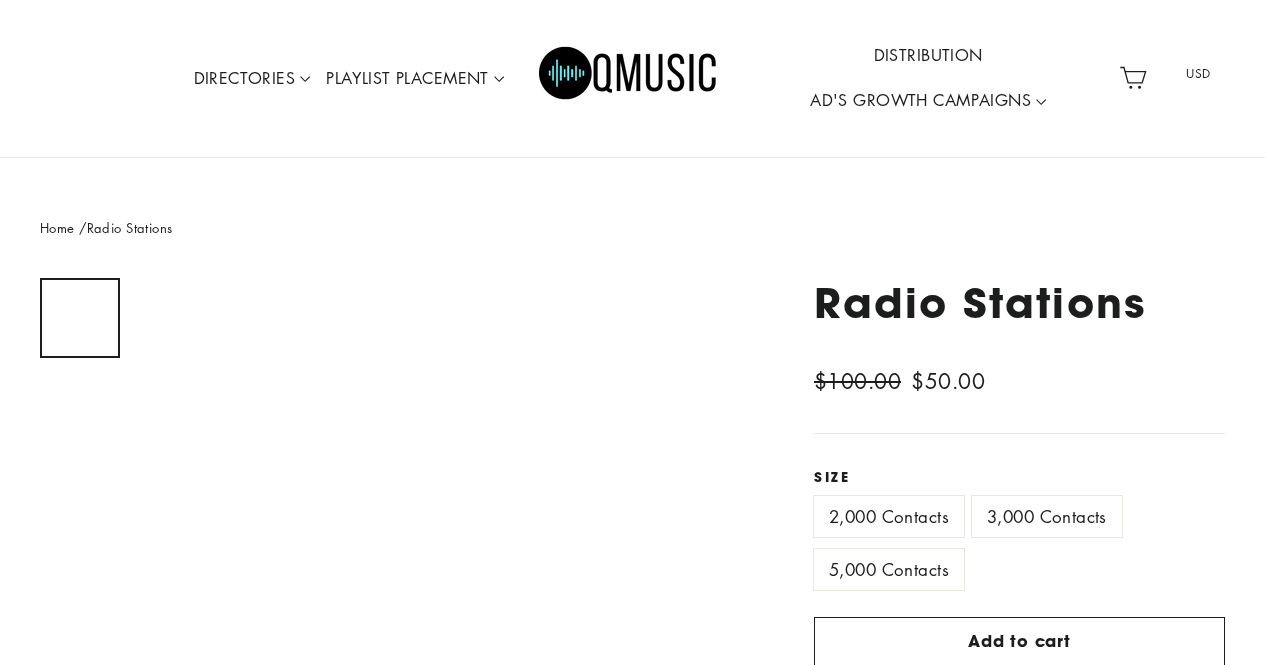 scroll, scrollTop: 0, scrollLeft: 0, axis: both 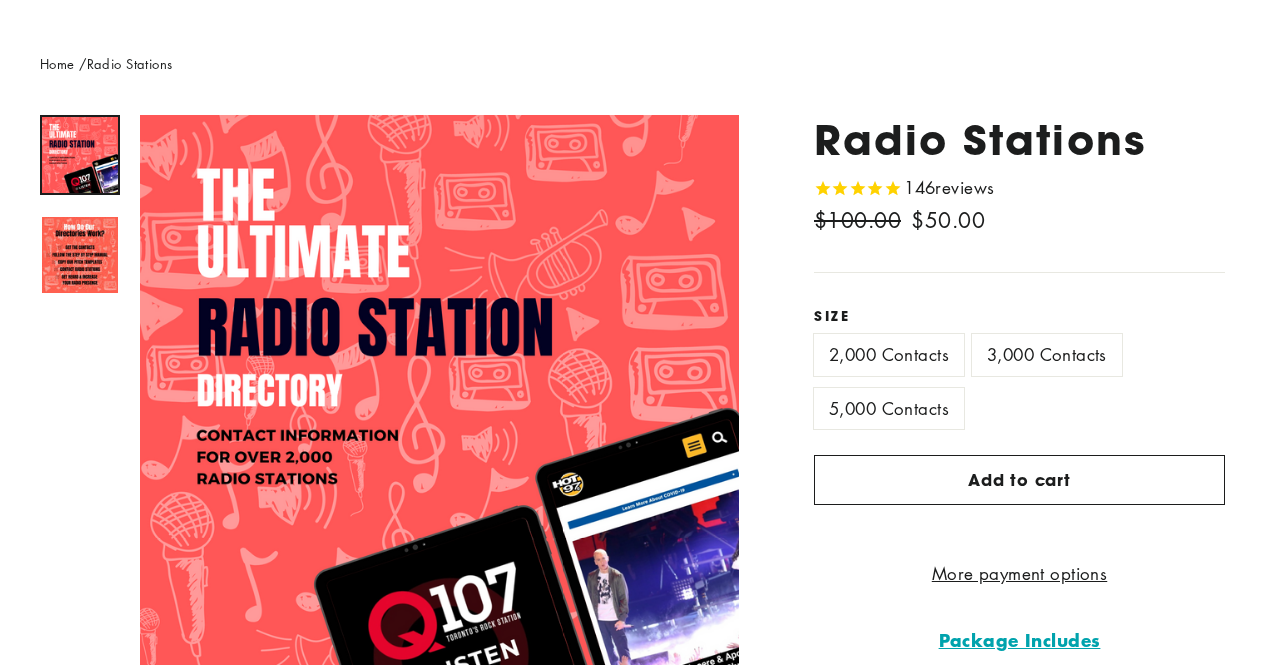 click on "3,000 Contacts" at bounding box center [1047, 354] 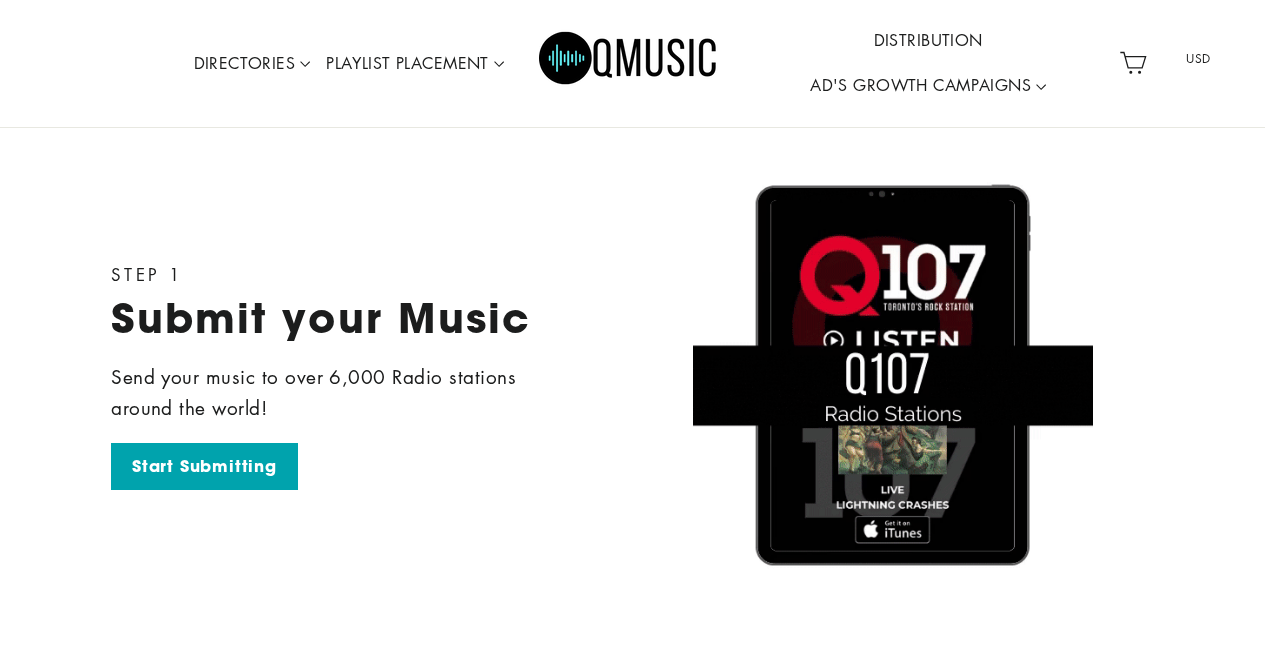 scroll, scrollTop: 3270, scrollLeft: 0, axis: vertical 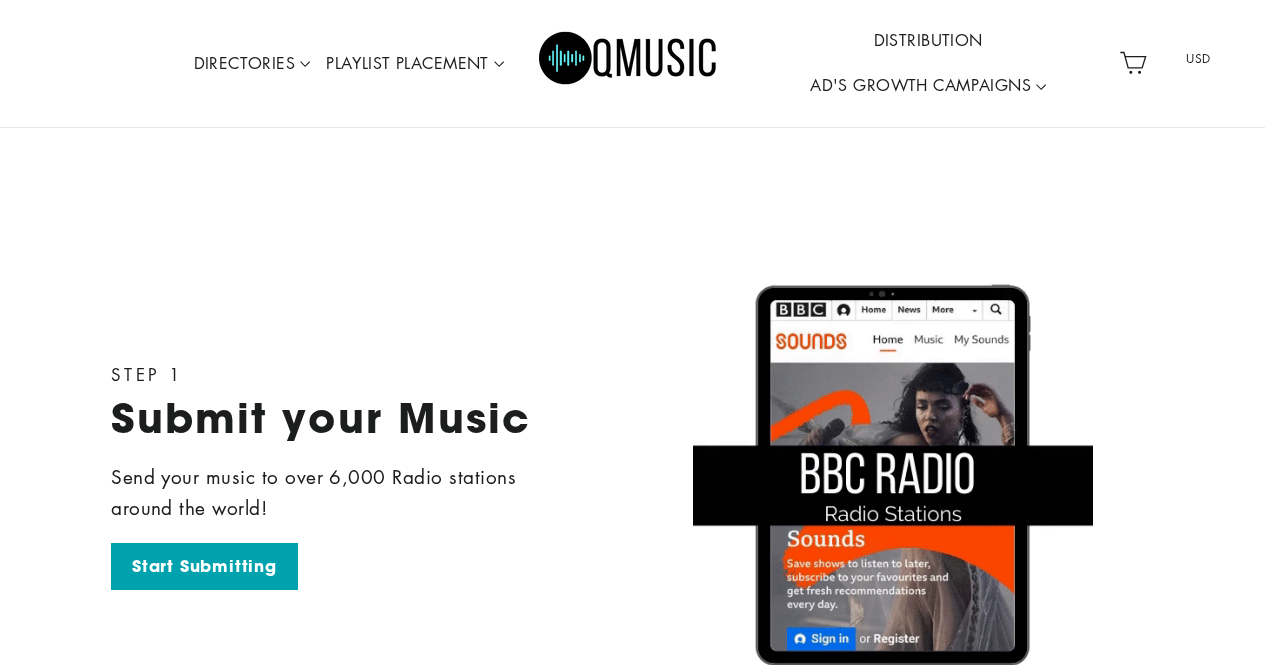 click at bounding box center [893, 475] 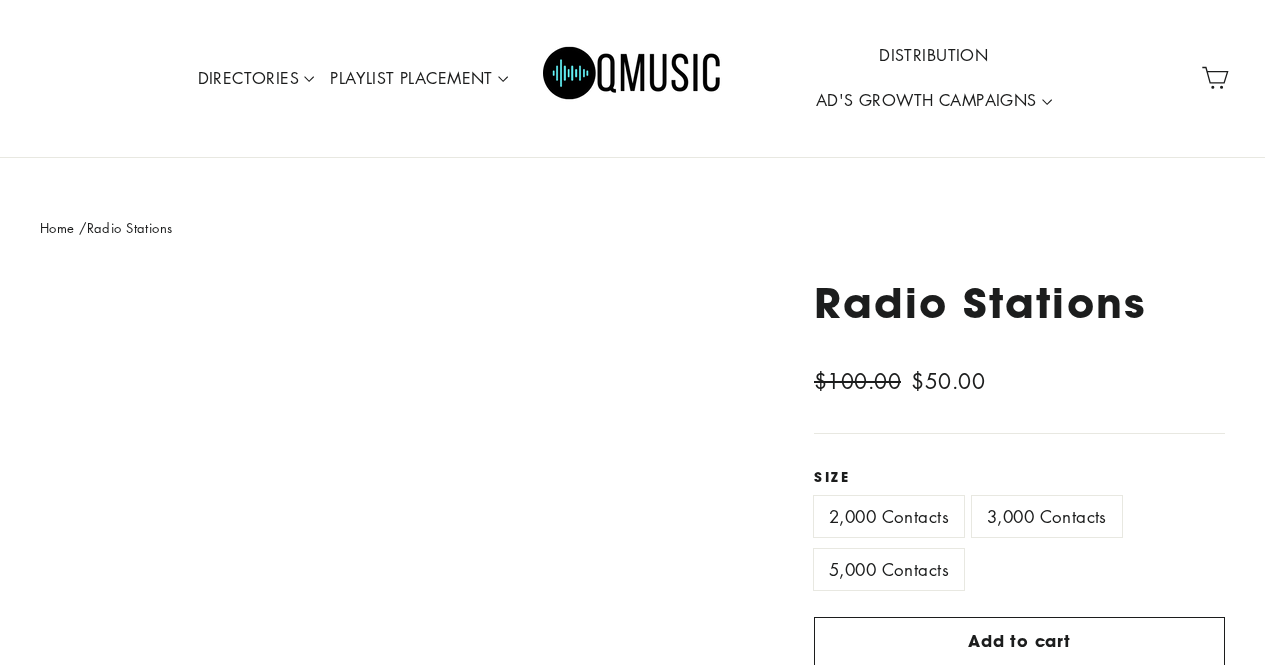 scroll, scrollTop: 0, scrollLeft: 0, axis: both 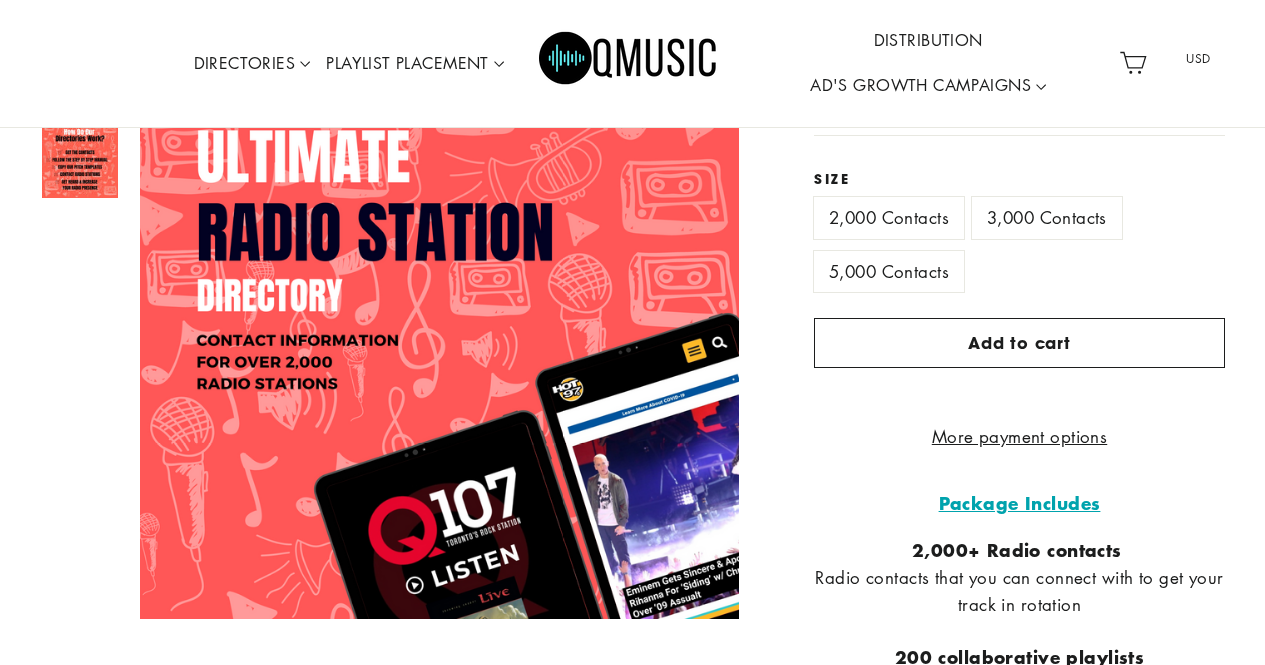 click on "5,000 Contacts" at bounding box center [889, 271] 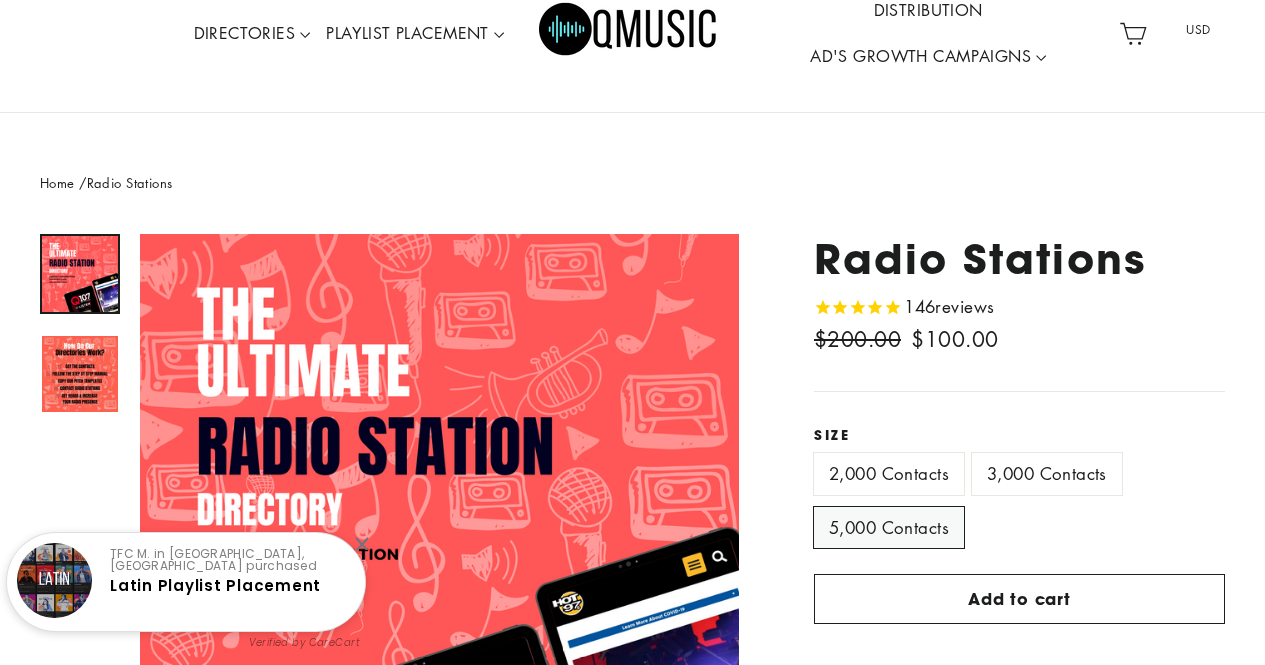 scroll, scrollTop: 37, scrollLeft: 0, axis: vertical 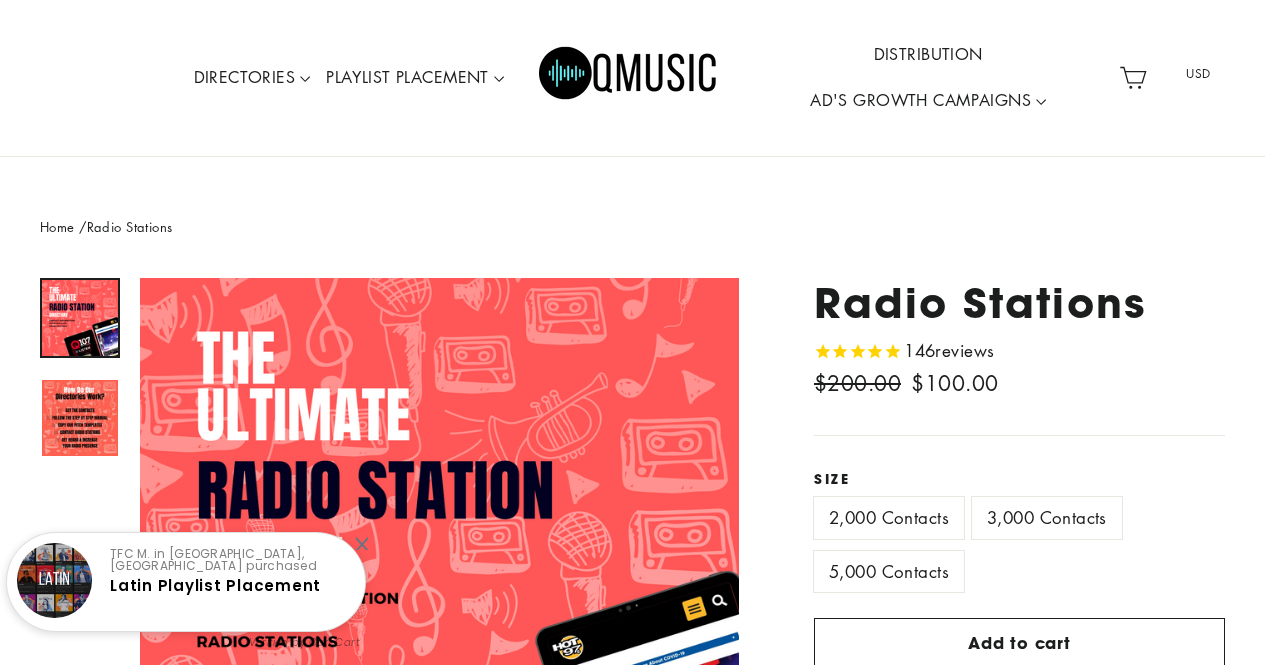 click on "3,000 Contacts" at bounding box center (1047, 517) 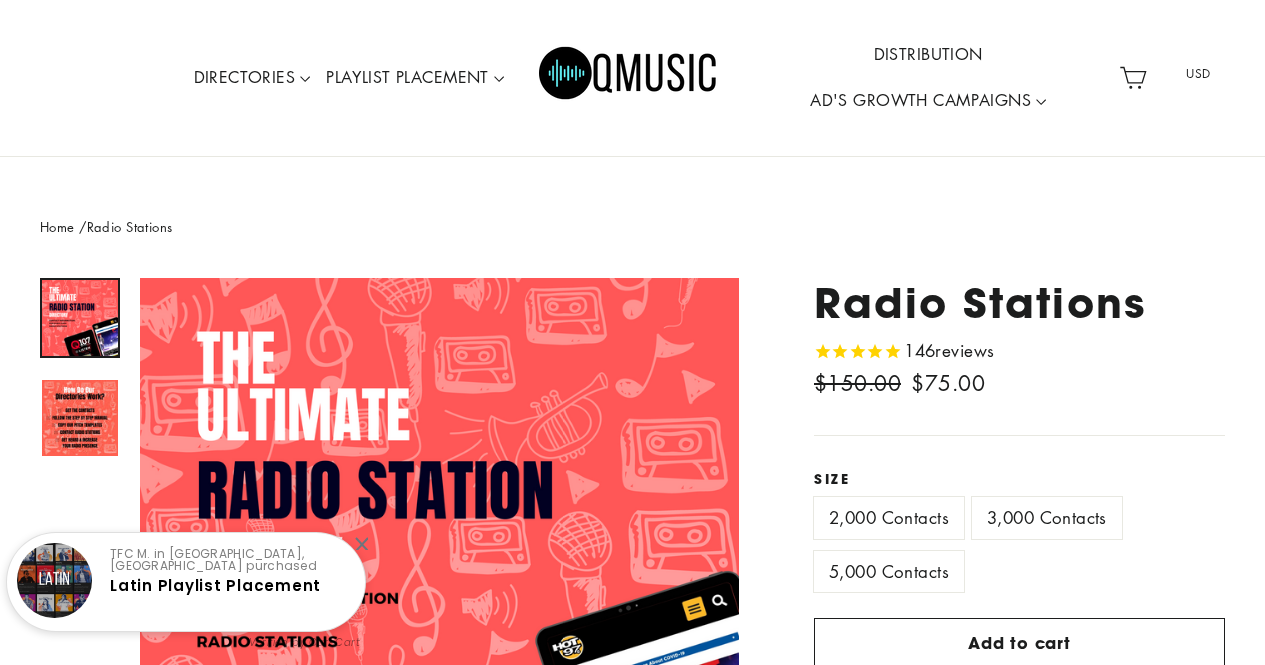 click on "5,000 Contacts" at bounding box center (889, 571) 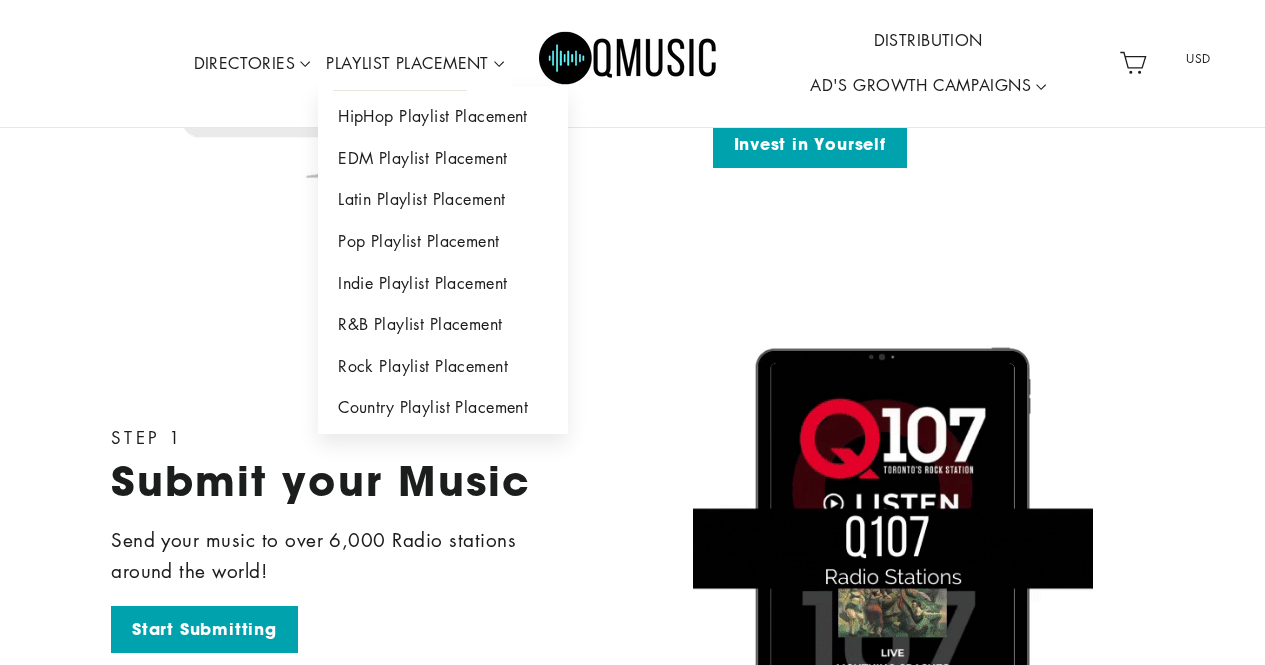 scroll, scrollTop: 0, scrollLeft: 0, axis: both 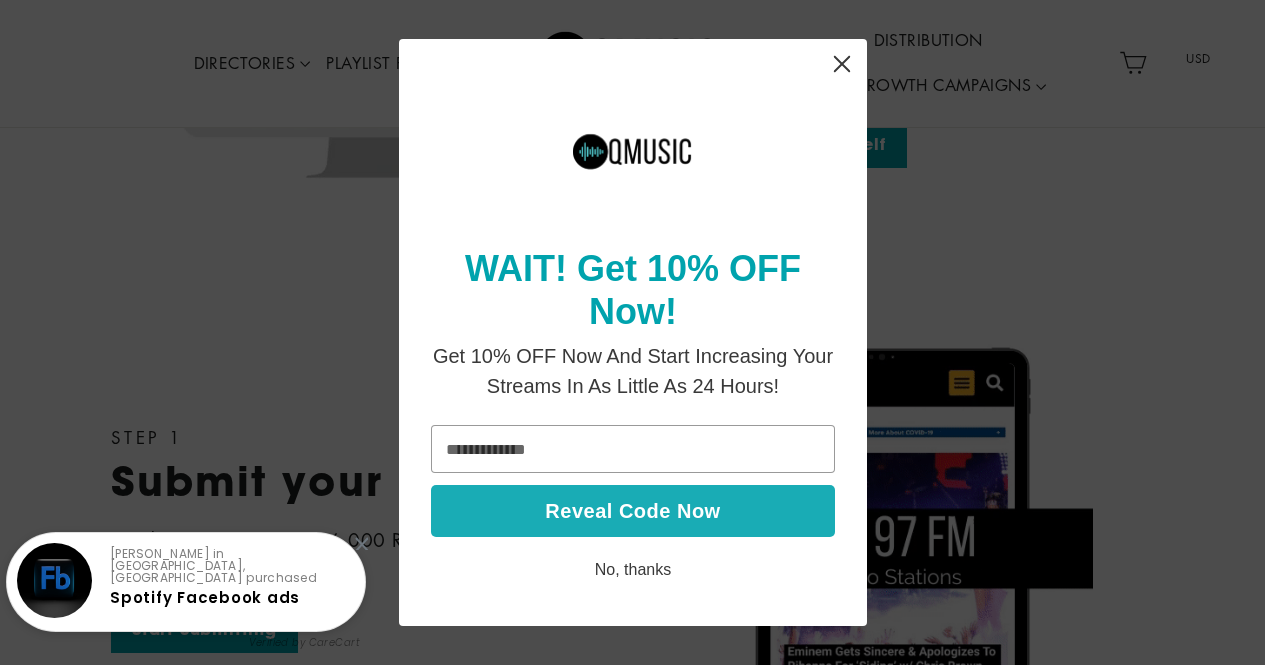 click on "Reveal Code Now" at bounding box center (633, 511) 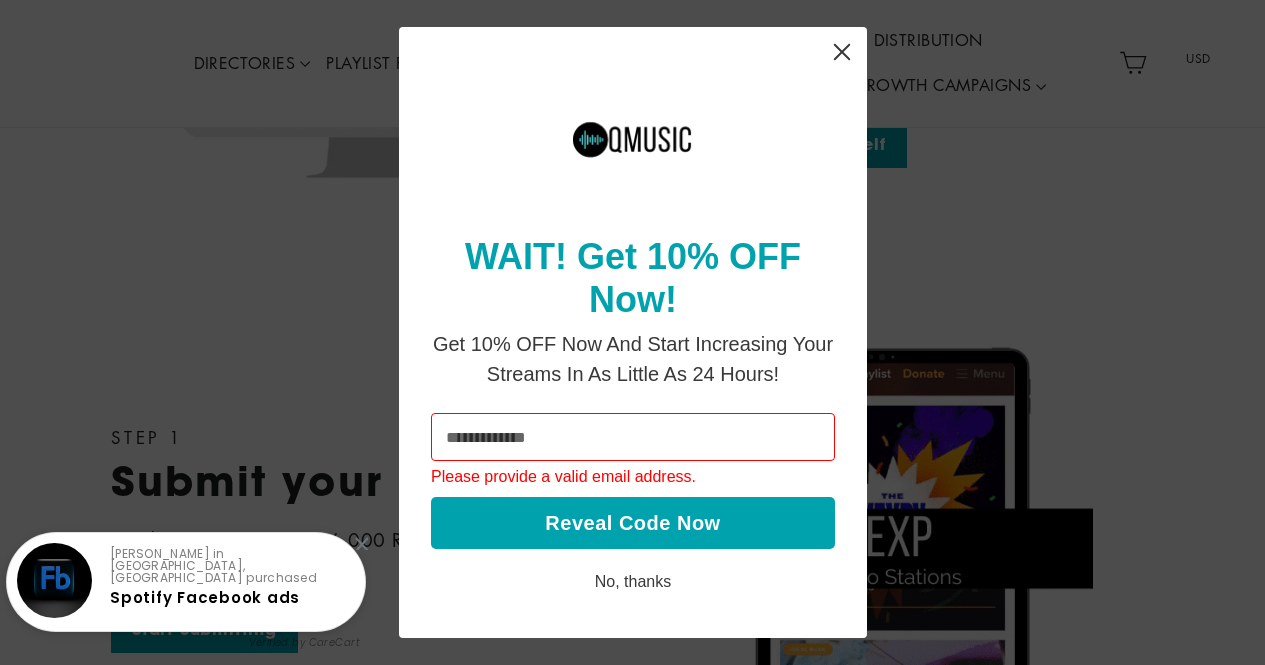 click at bounding box center (633, 437) 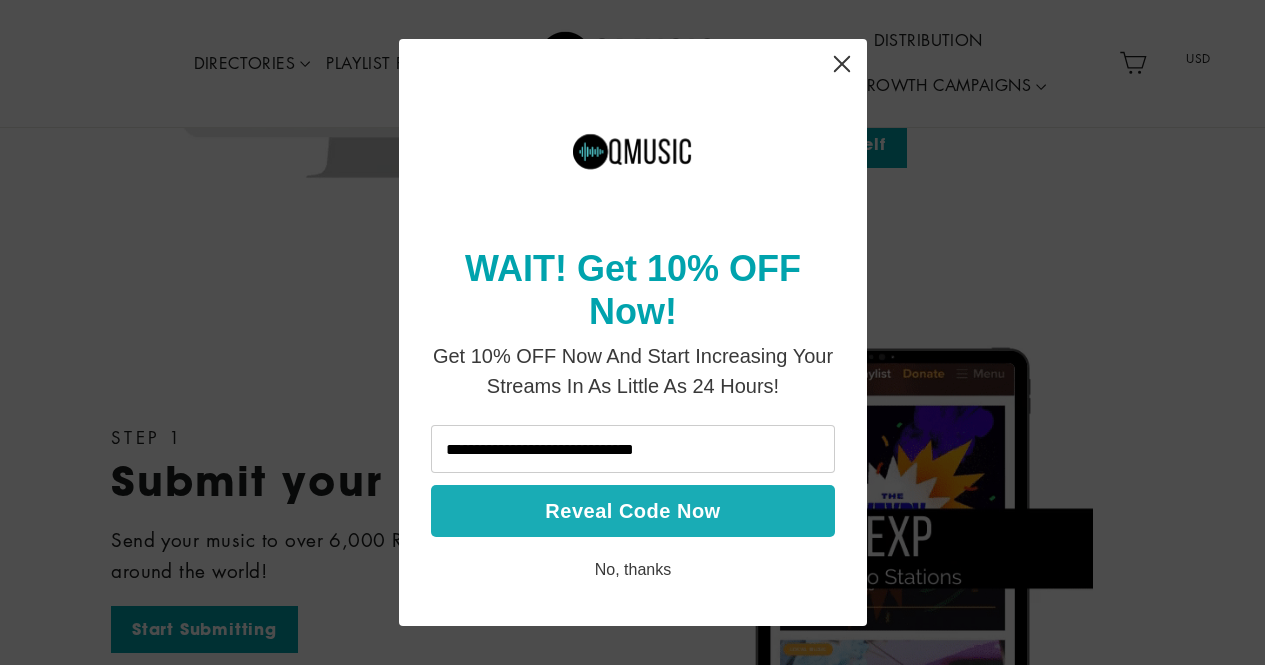 type on "**********" 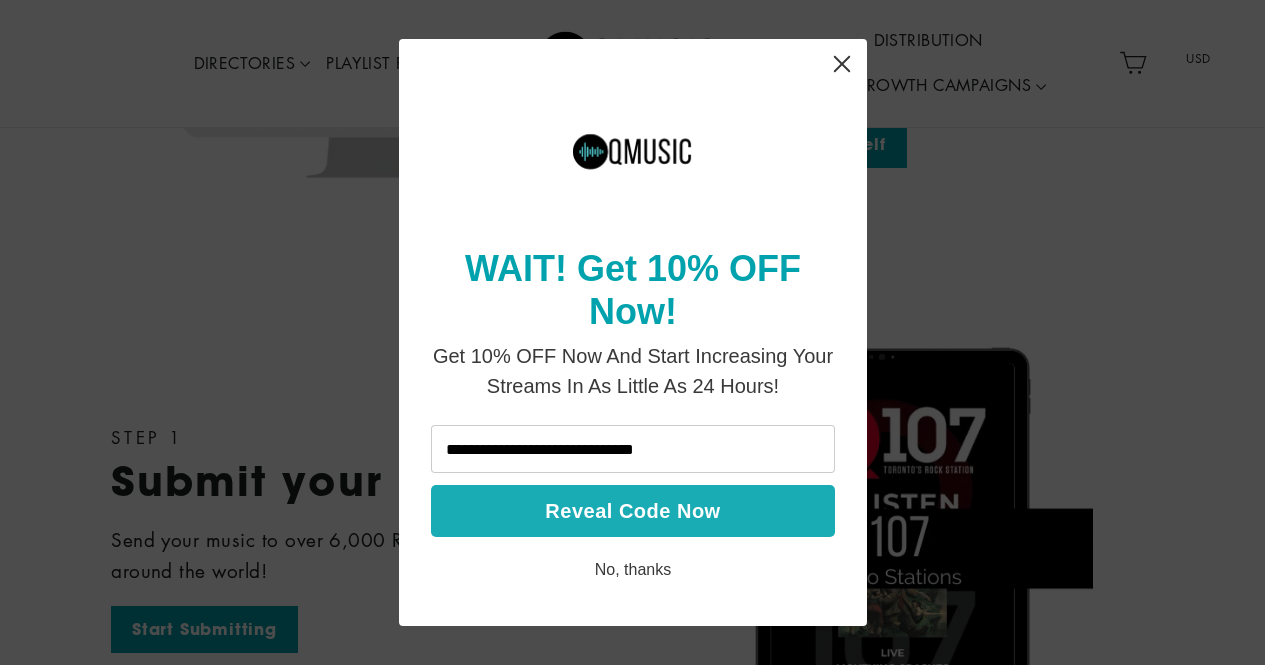 click on "Reveal Code Now" at bounding box center [633, 511] 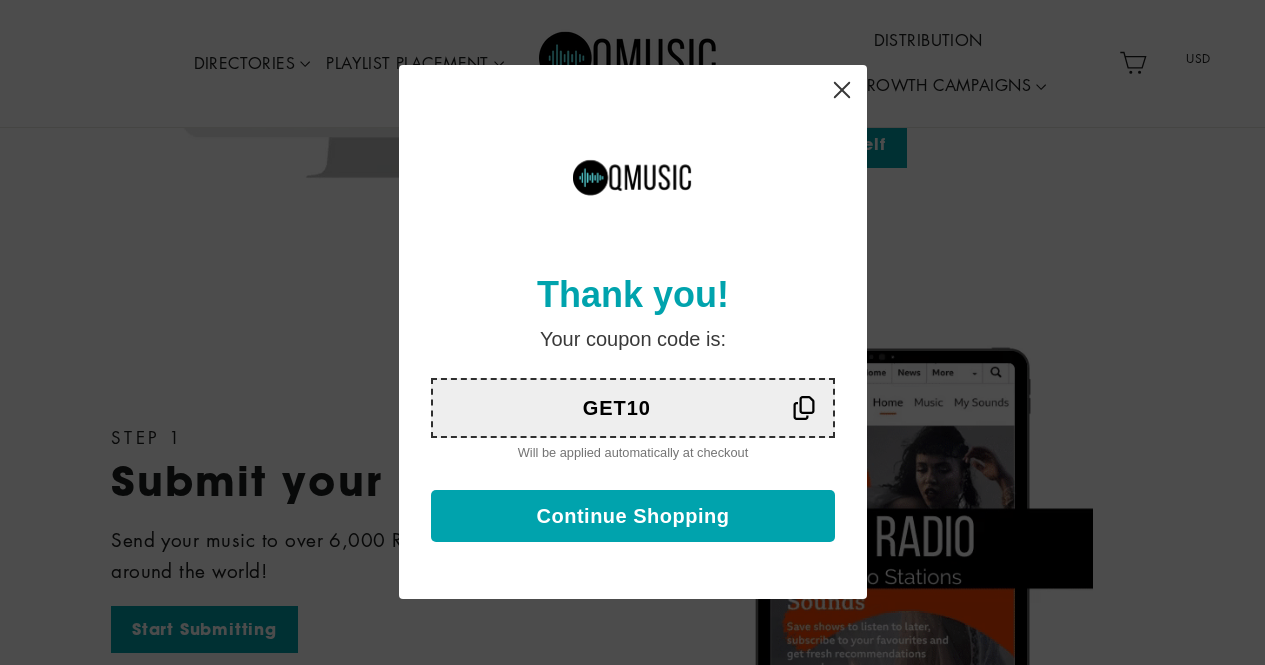 click 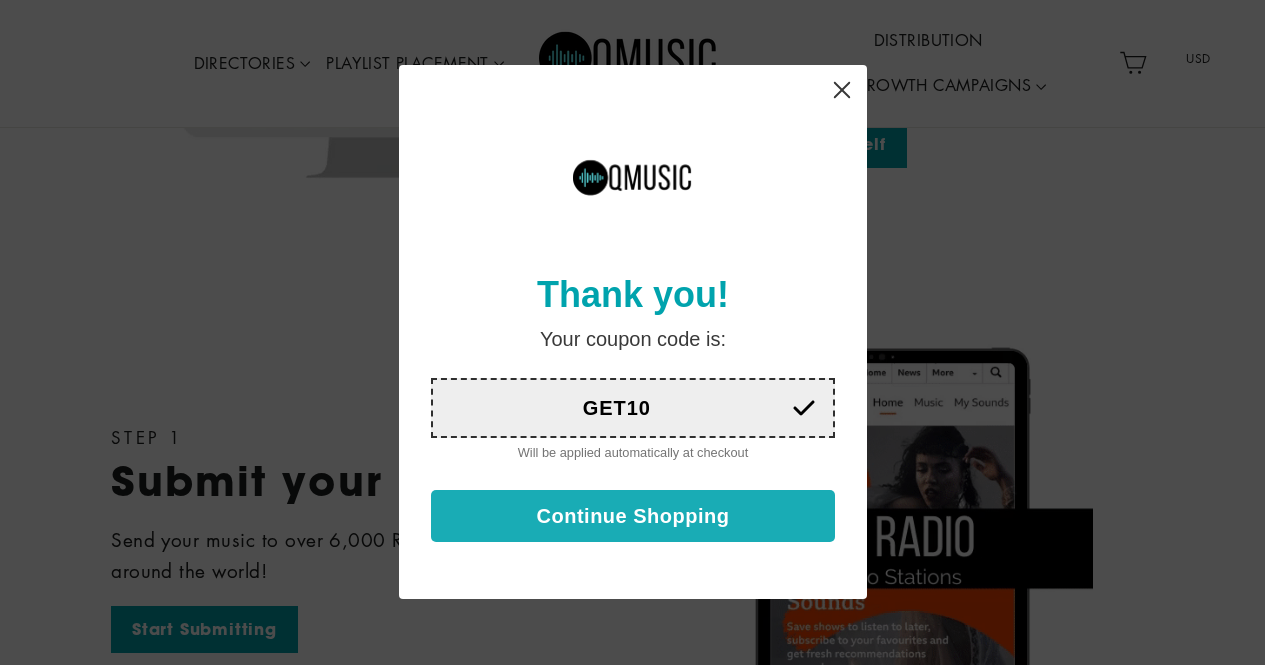 click on "Continue Shopping" at bounding box center (633, 517) 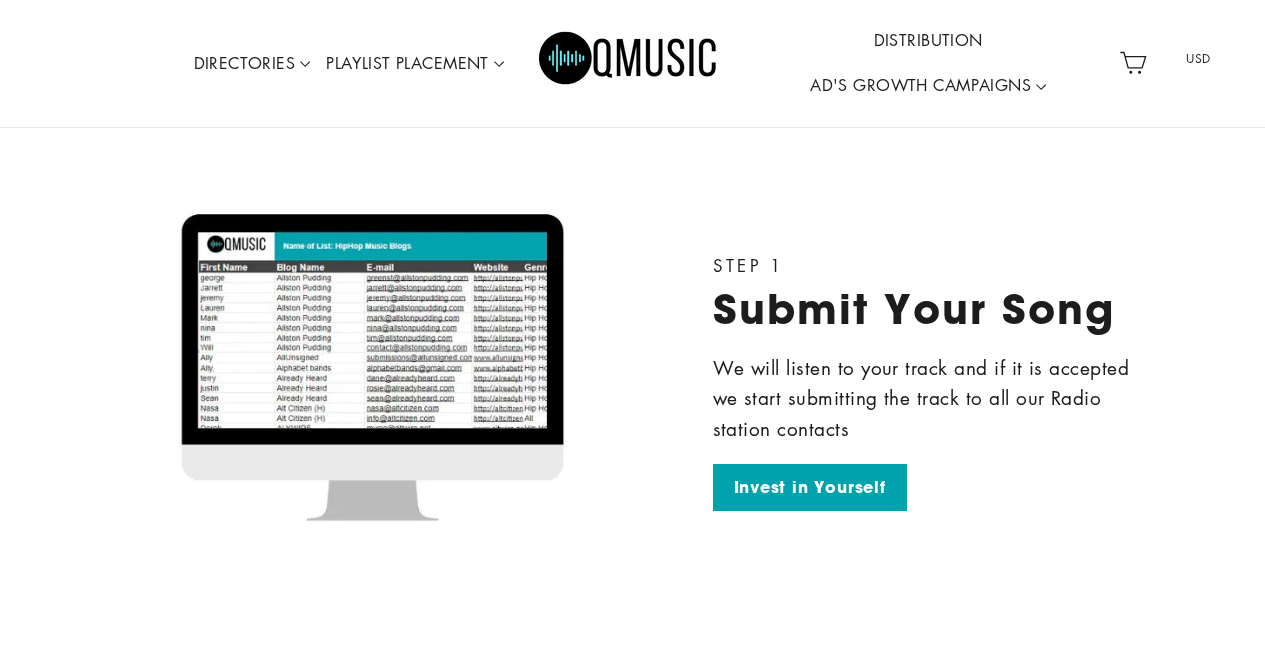scroll, scrollTop: 2832, scrollLeft: 0, axis: vertical 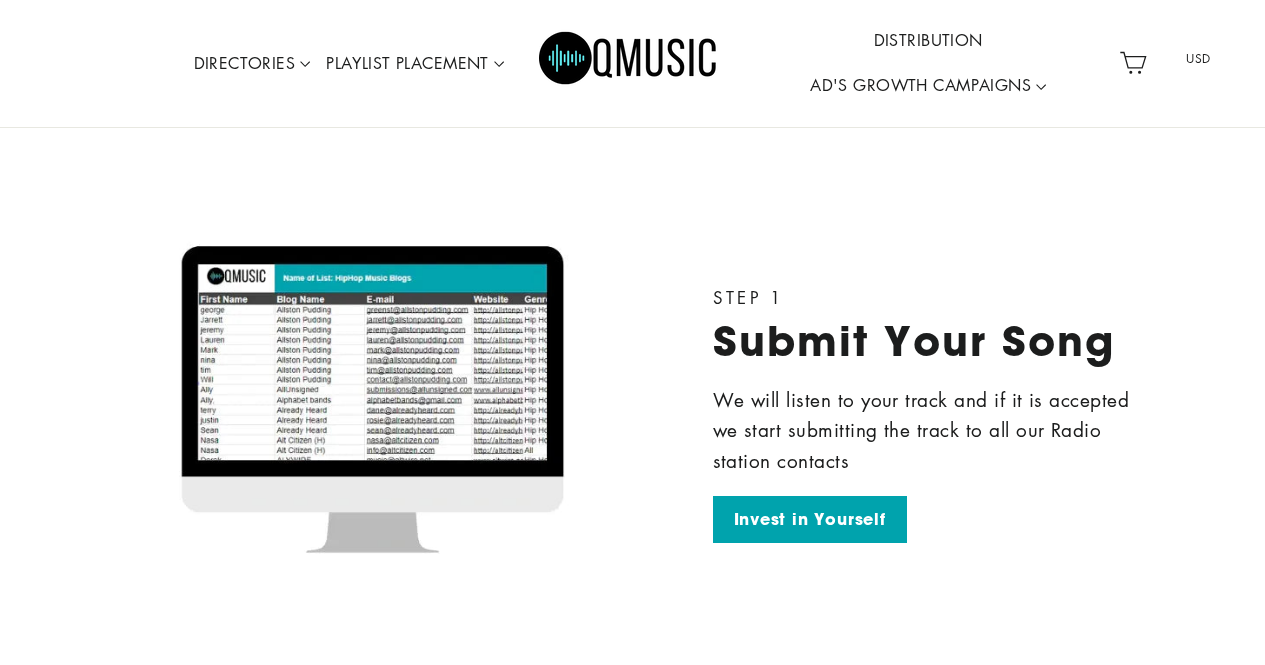 click at bounding box center (372, 413) 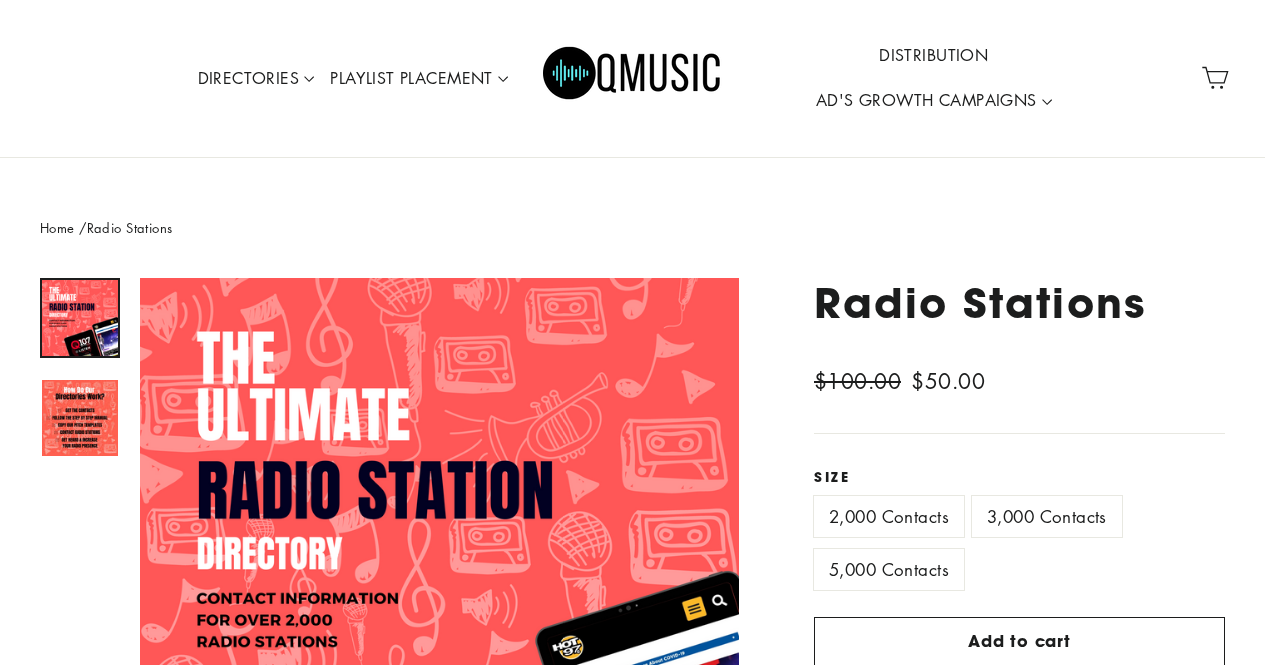 scroll, scrollTop: 0, scrollLeft: 0, axis: both 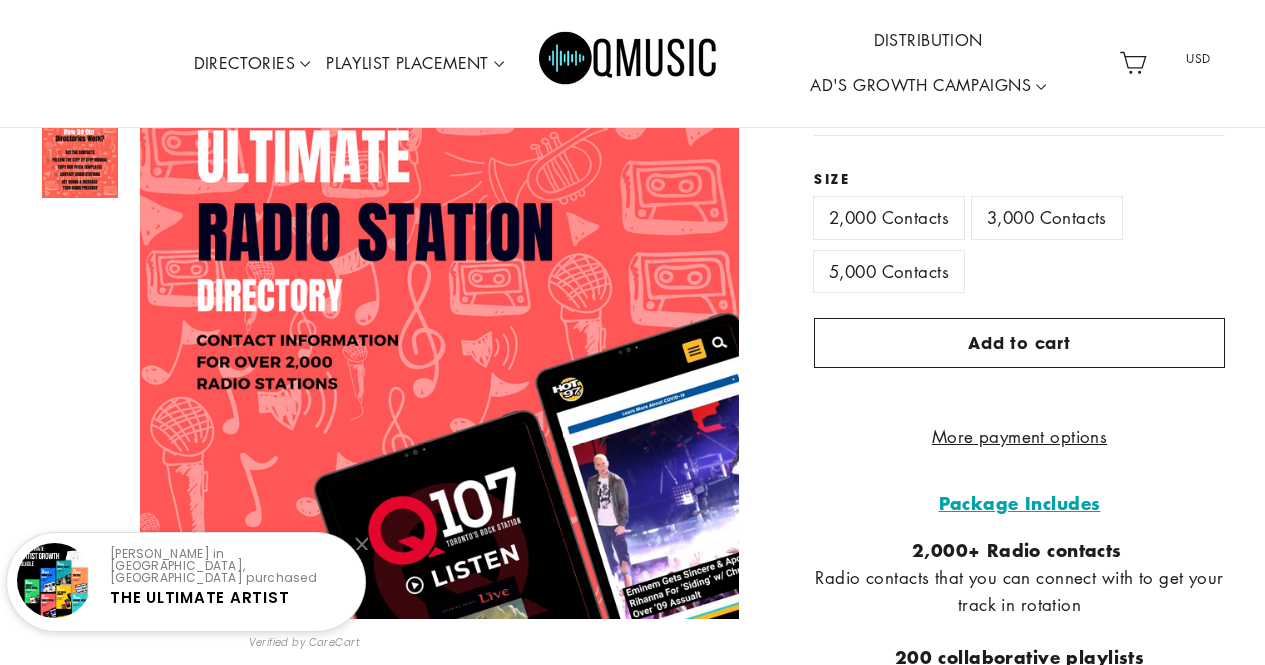 click on "2,000 Contacts
3,000 Contacts
5,000 Contacts" at bounding box center [1019, 250] 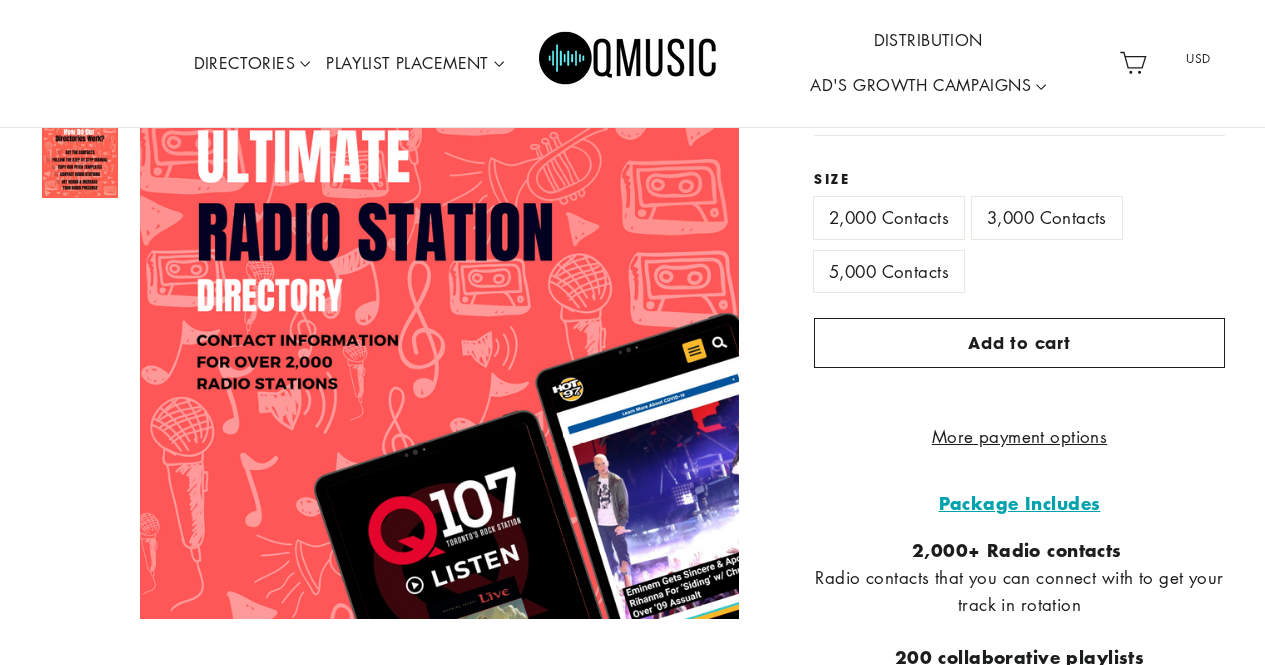 click on "5,000 Contacts" at bounding box center (889, 271) 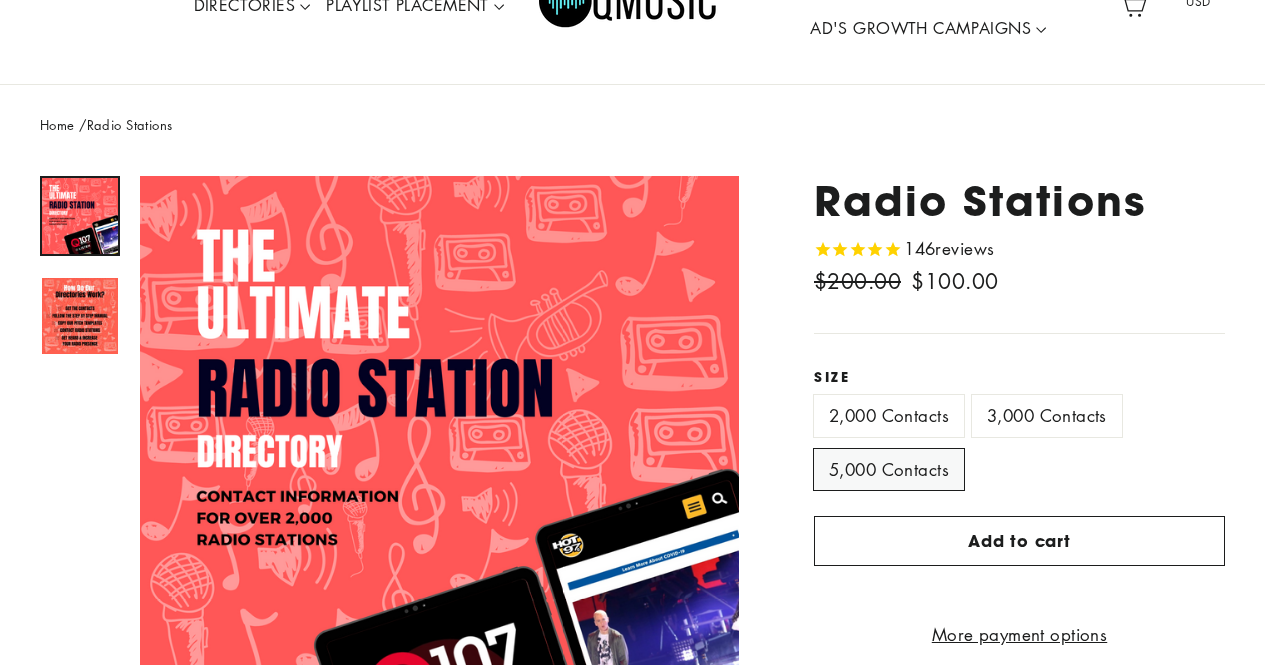 scroll, scrollTop: 107, scrollLeft: 0, axis: vertical 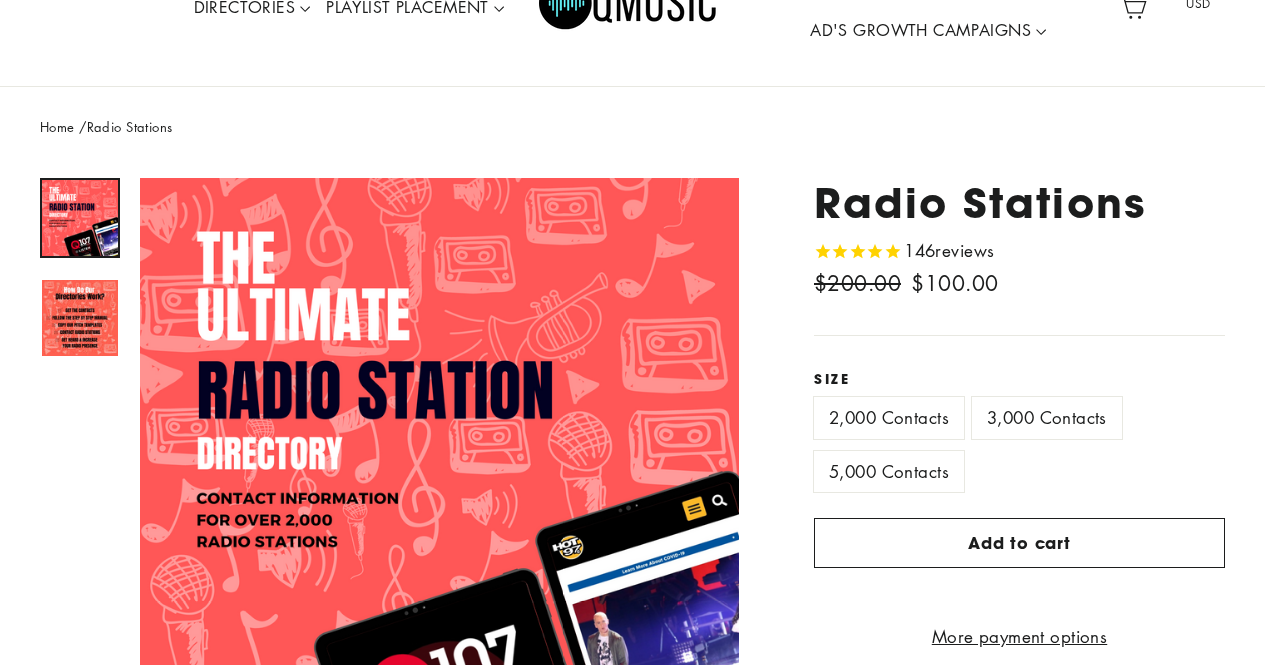 click on "reviews" at bounding box center (964, 250) 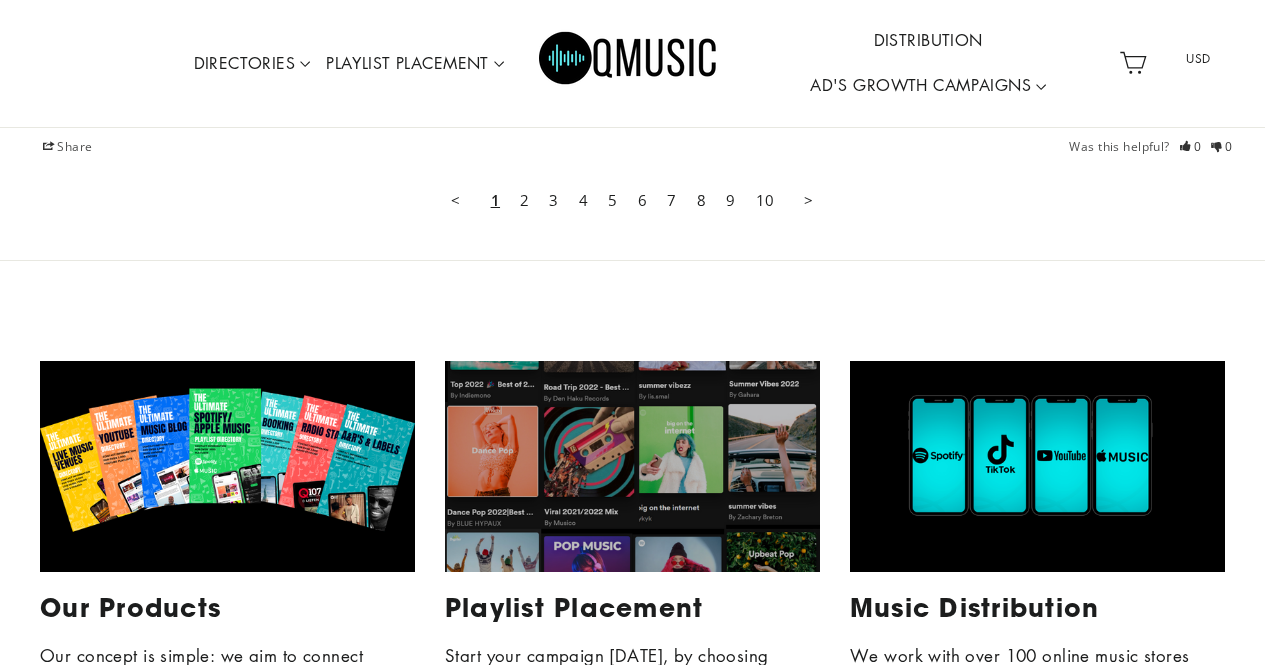 scroll, scrollTop: 8104, scrollLeft: 0, axis: vertical 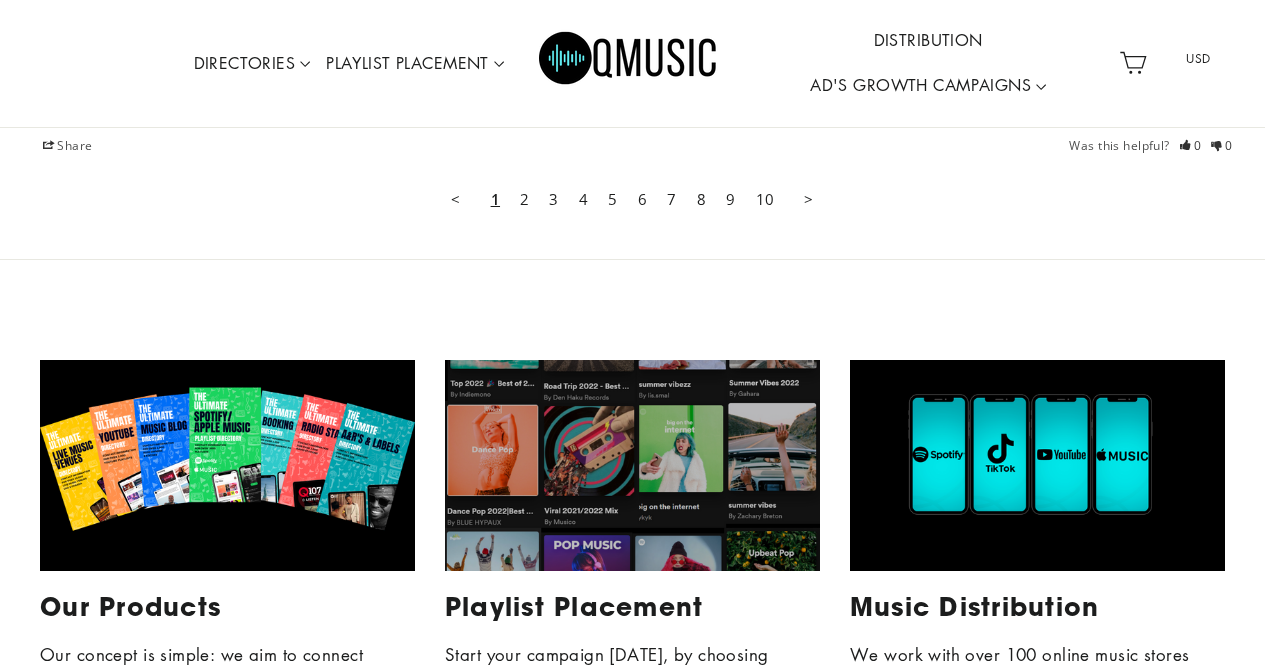 click on "6" at bounding box center [642, 199] 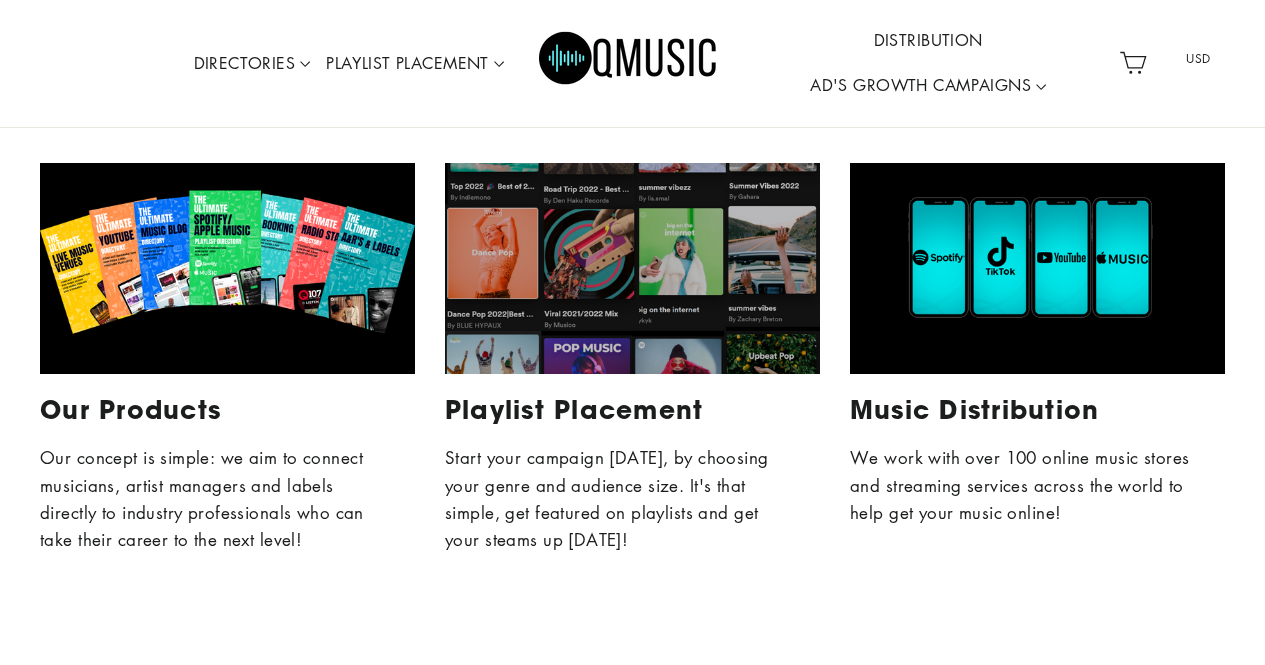scroll, scrollTop: 7890, scrollLeft: 0, axis: vertical 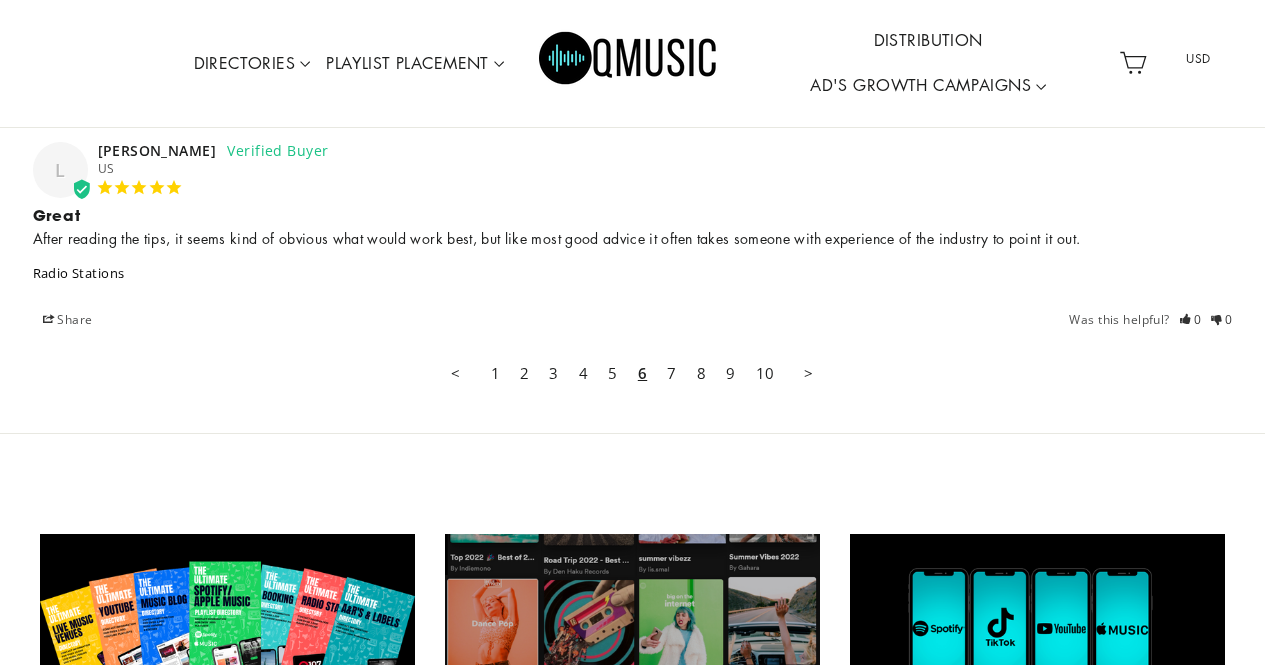 click on "9" at bounding box center [730, 373] 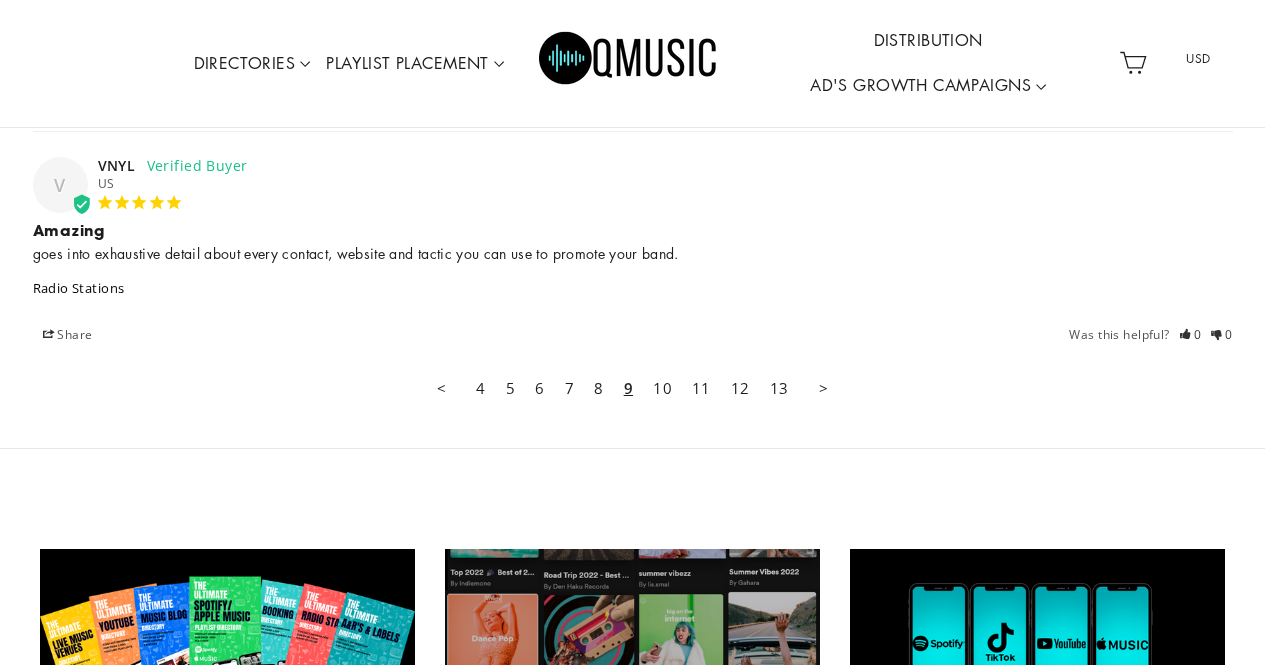 scroll, scrollTop: 8290, scrollLeft: 0, axis: vertical 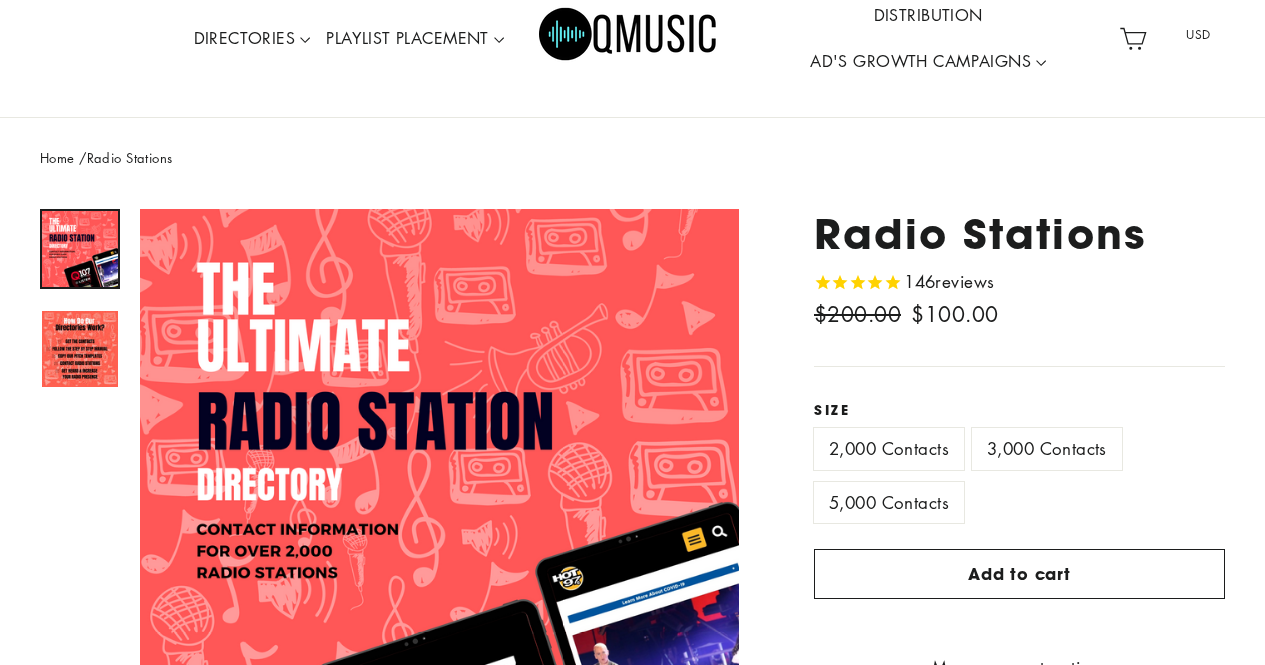 click on "5,000 Contacts" at bounding box center [889, 502] 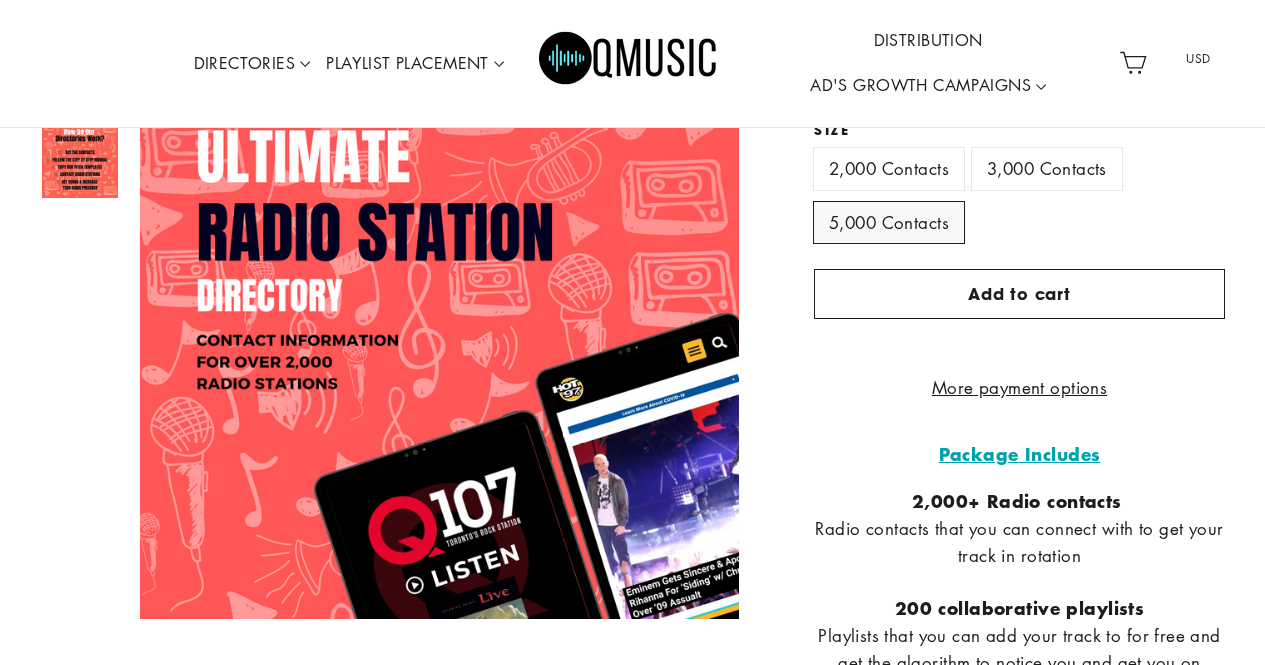 scroll, scrollTop: 376, scrollLeft: 0, axis: vertical 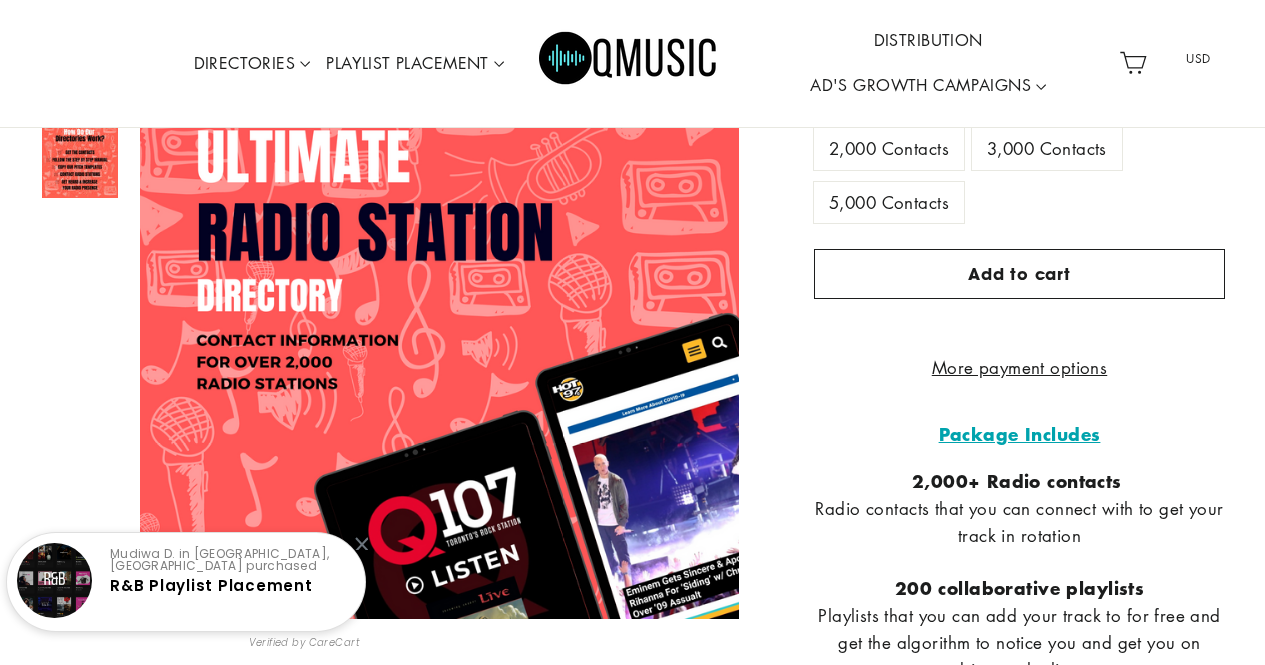 click on "3,000 Contacts" at bounding box center [1047, 148] 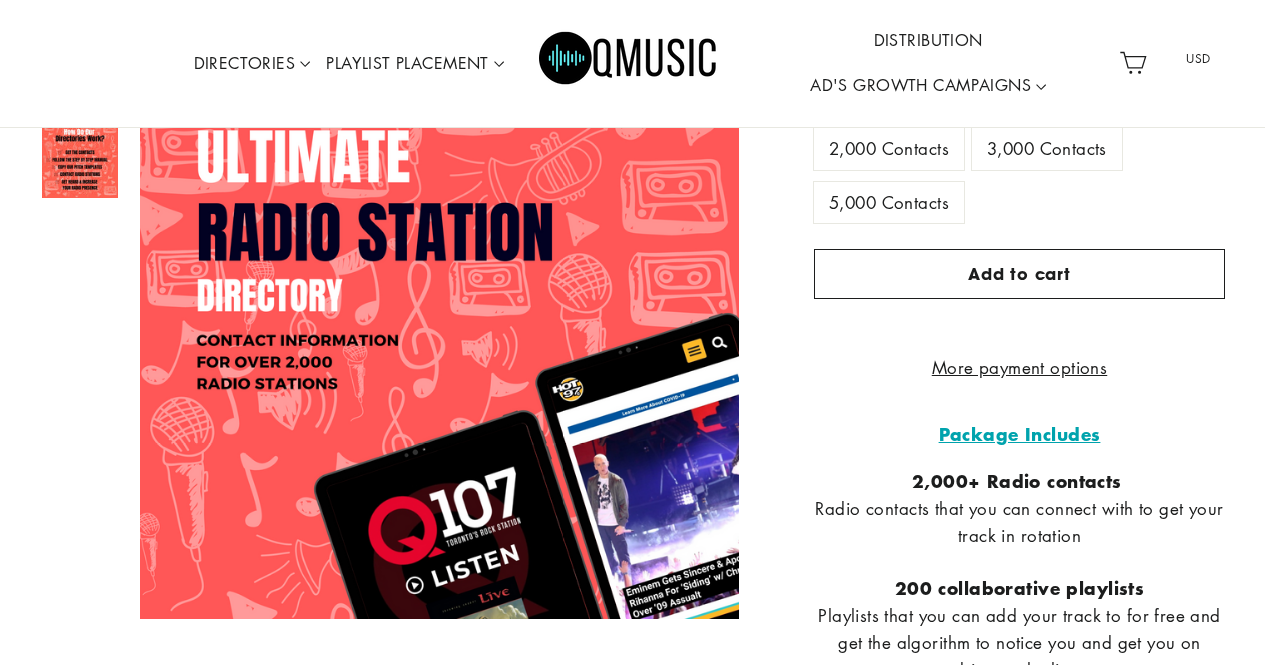 click on "5,000 Contacts" at bounding box center [889, 202] 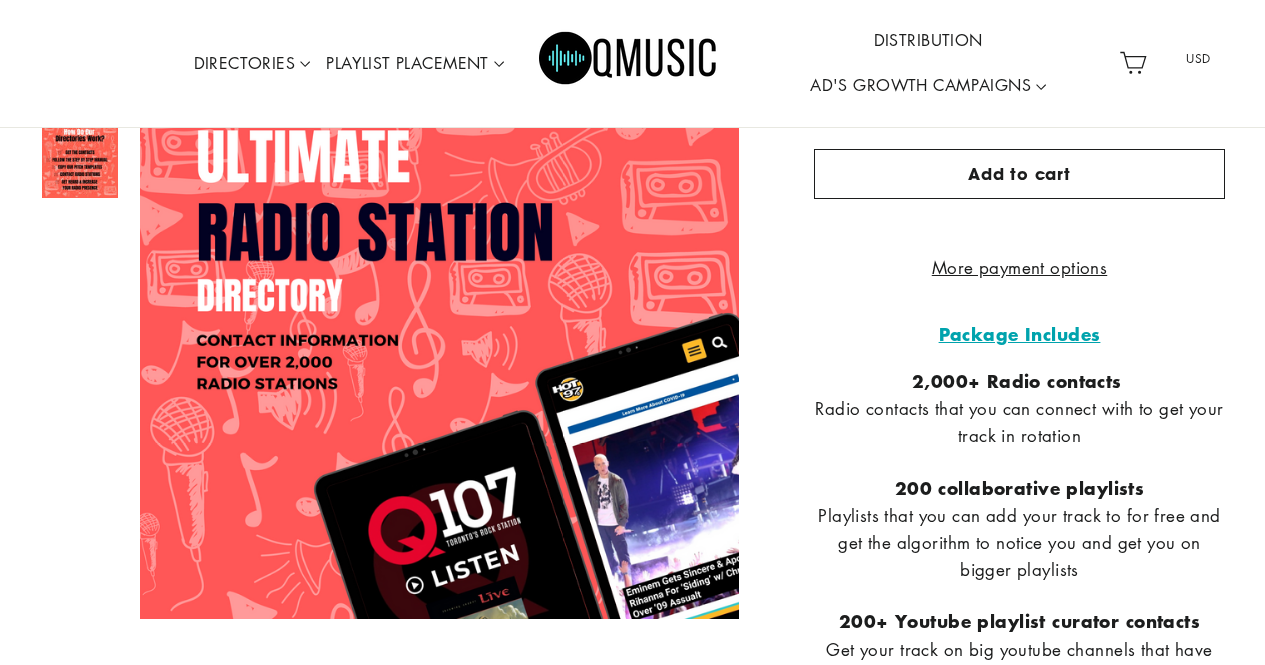 scroll, scrollTop: 176, scrollLeft: 0, axis: vertical 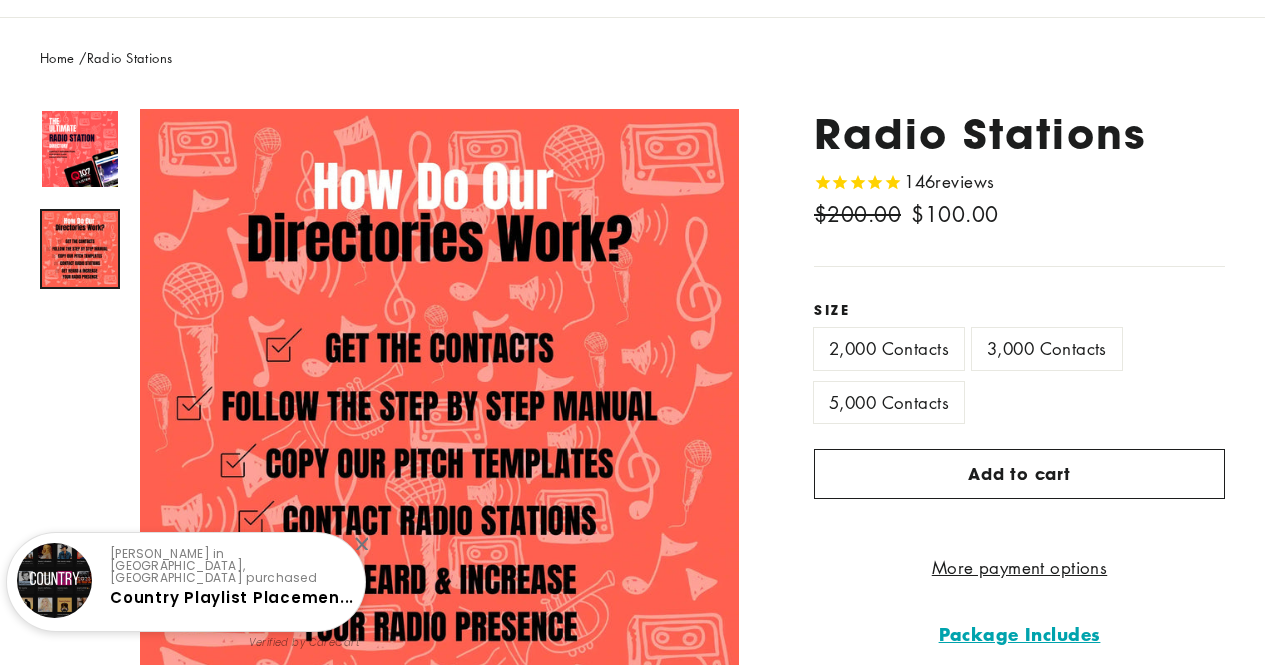 click at bounding box center [80, 249] 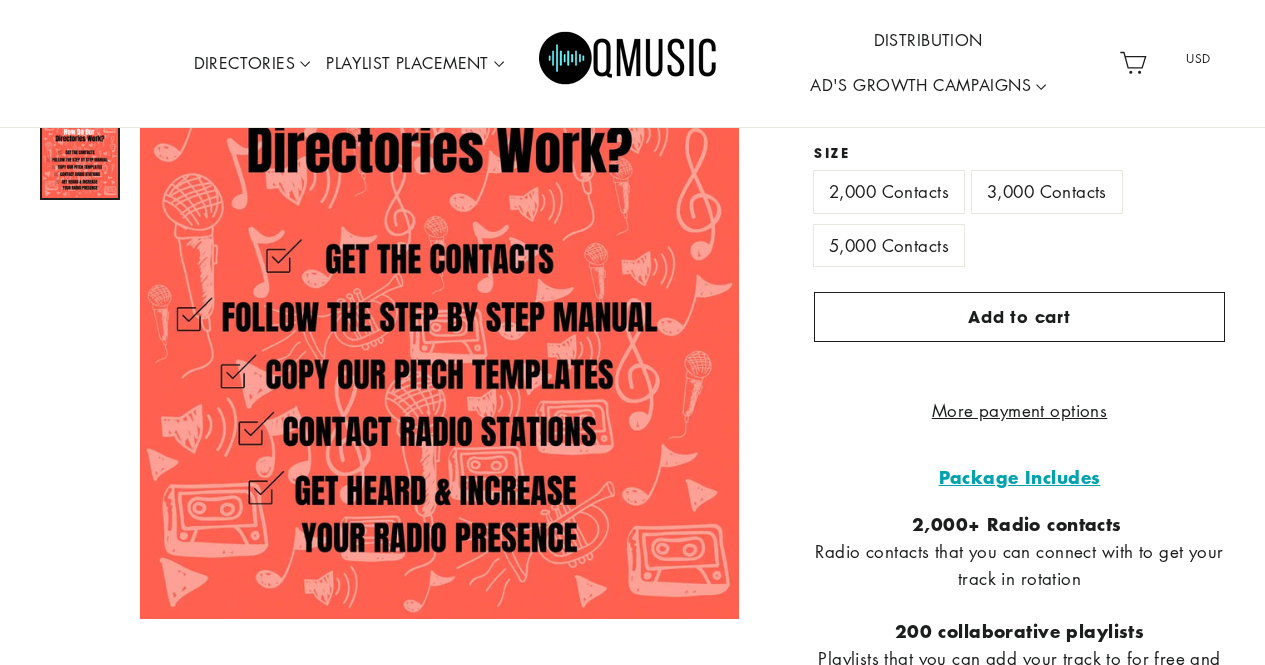 scroll, scrollTop: 276, scrollLeft: 0, axis: vertical 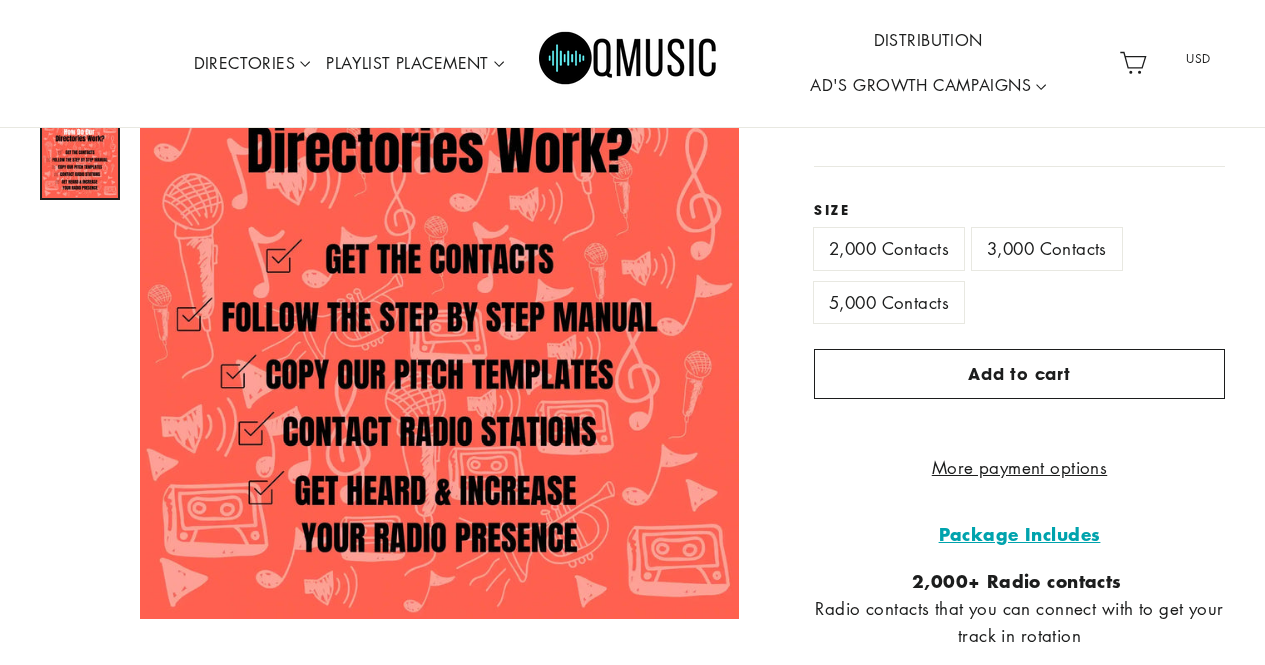 click on "5,000 Contacts" at bounding box center [889, 302] 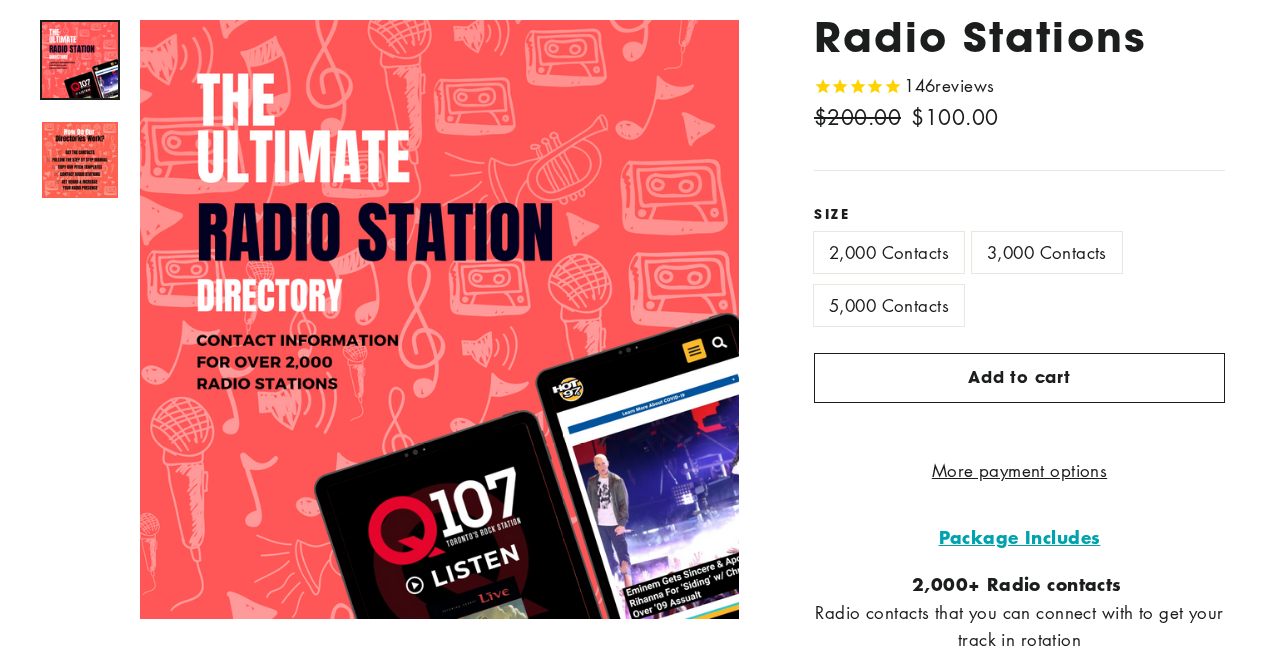 scroll, scrollTop: 276, scrollLeft: 0, axis: vertical 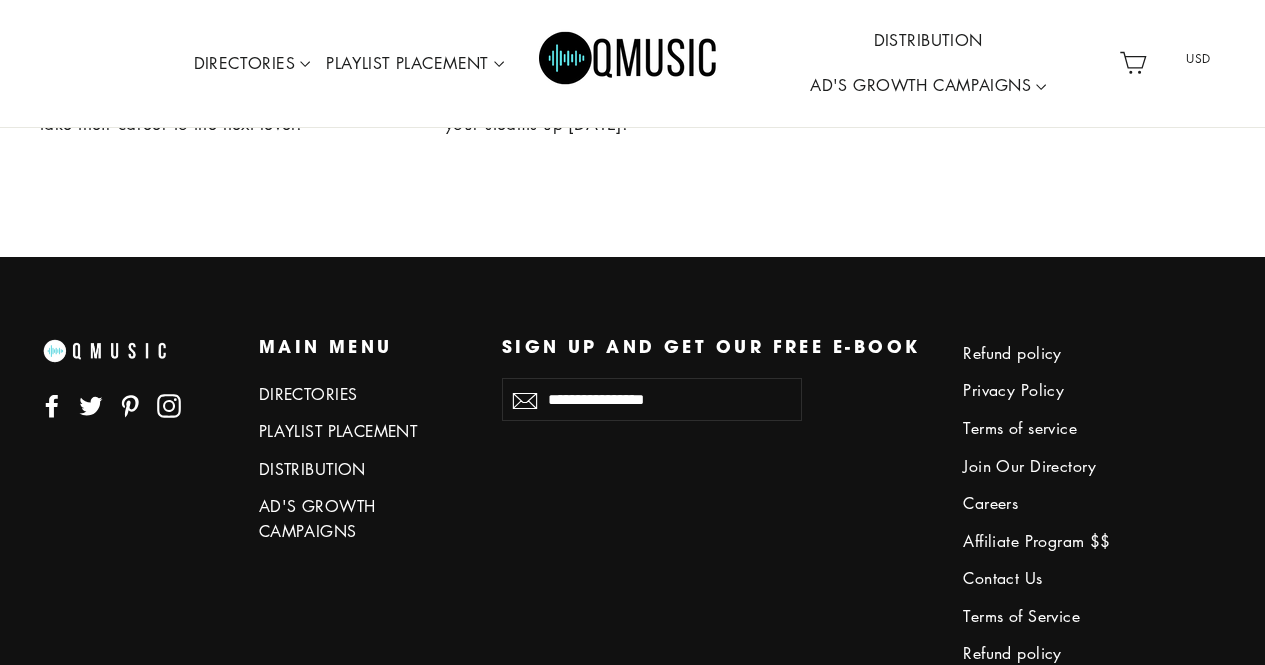 click 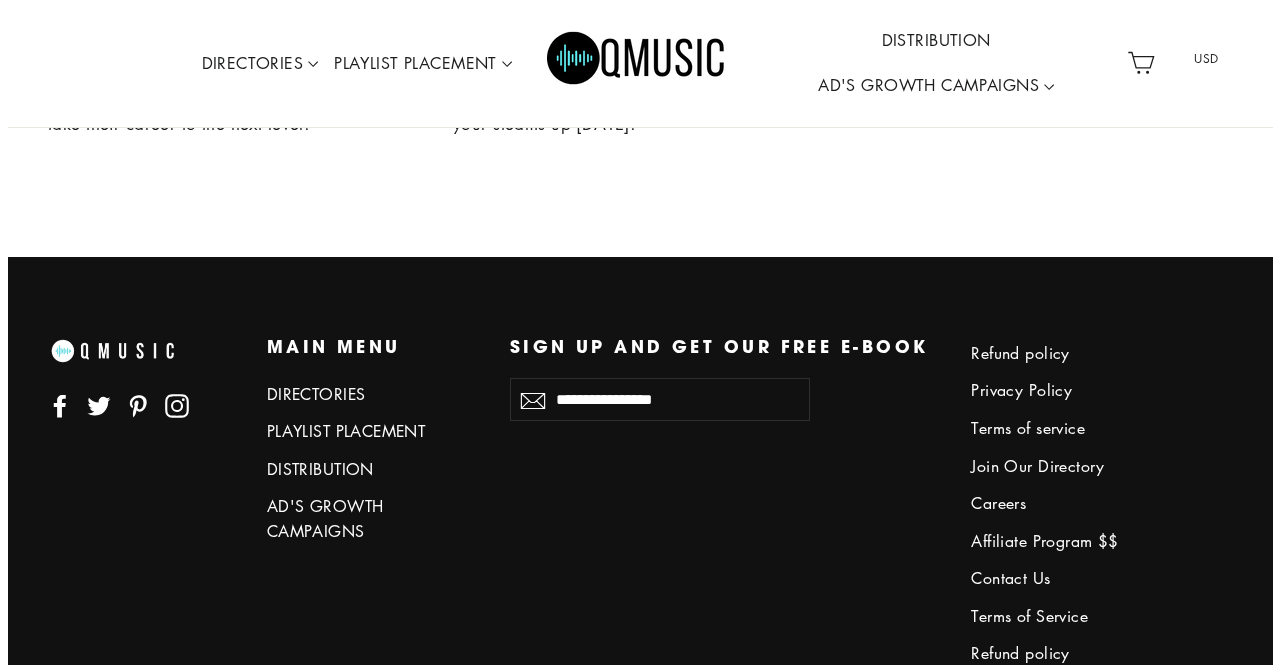 scroll, scrollTop: 9465, scrollLeft: 0, axis: vertical 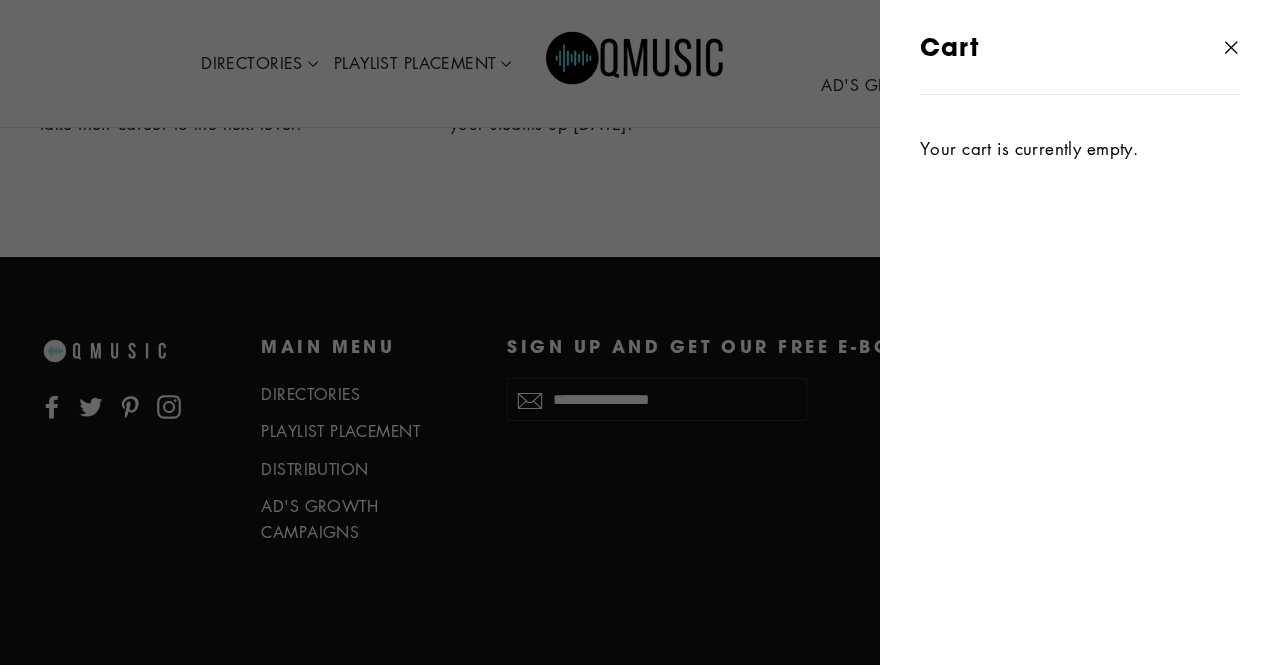click 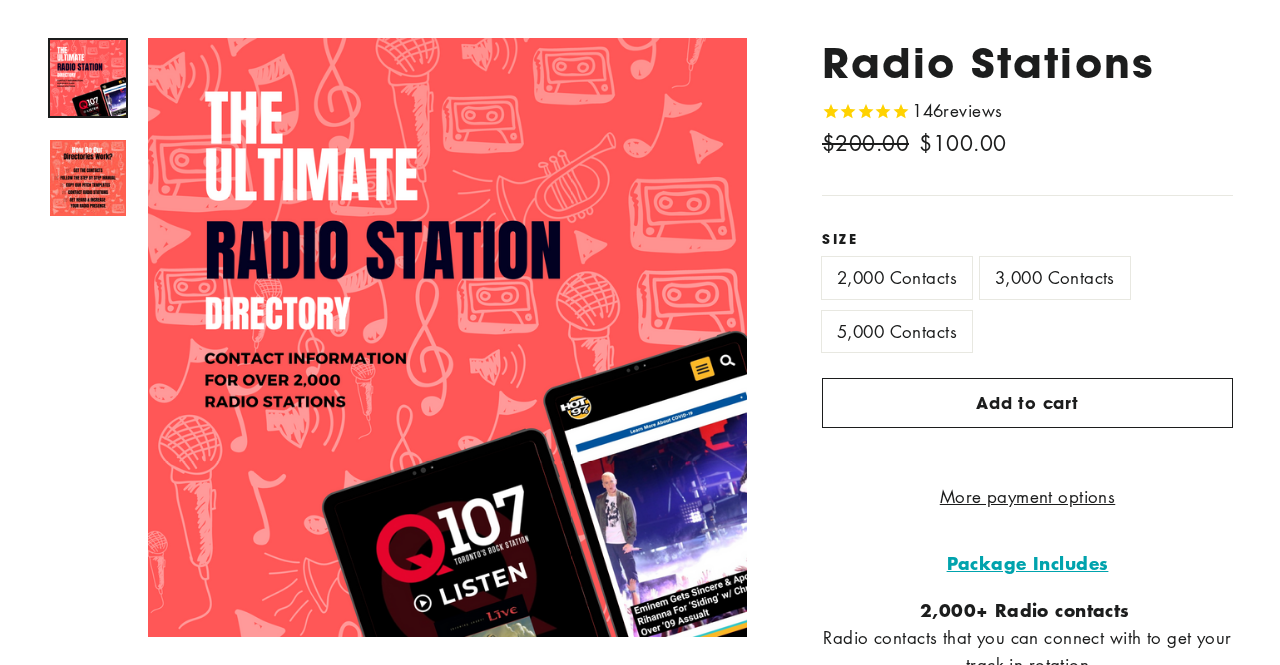 scroll, scrollTop: 400, scrollLeft: 0, axis: vertical 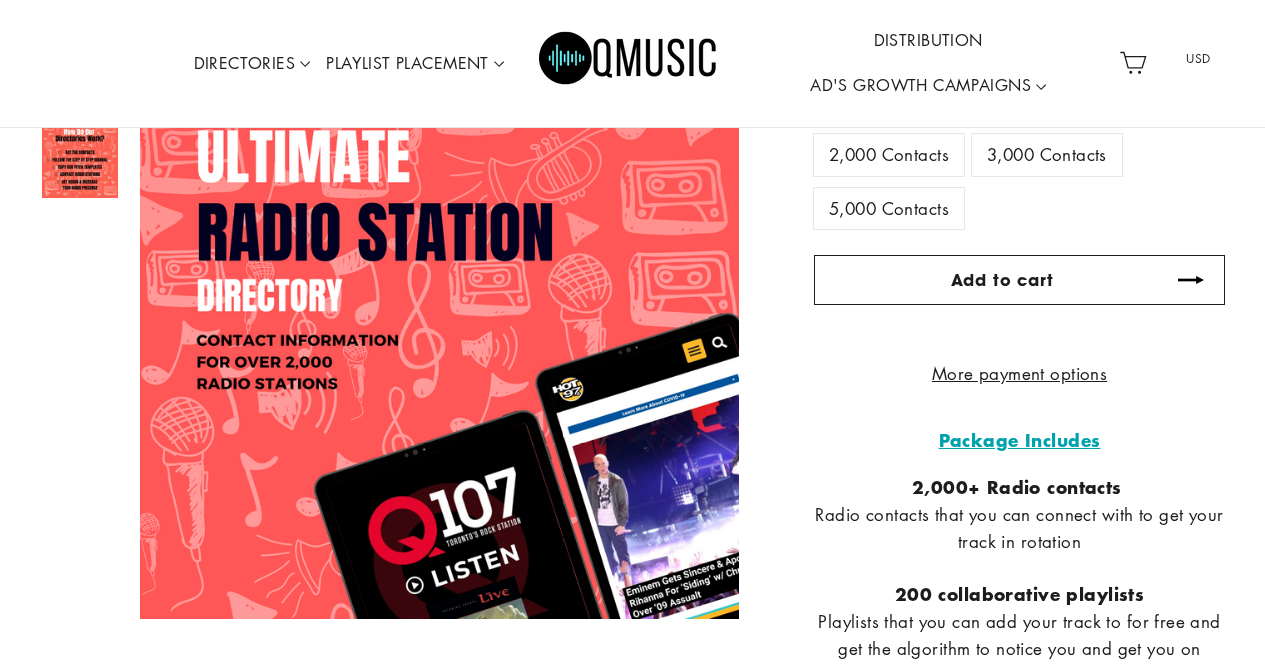 click on "Add to cart" at bounding box center (1002, 280) 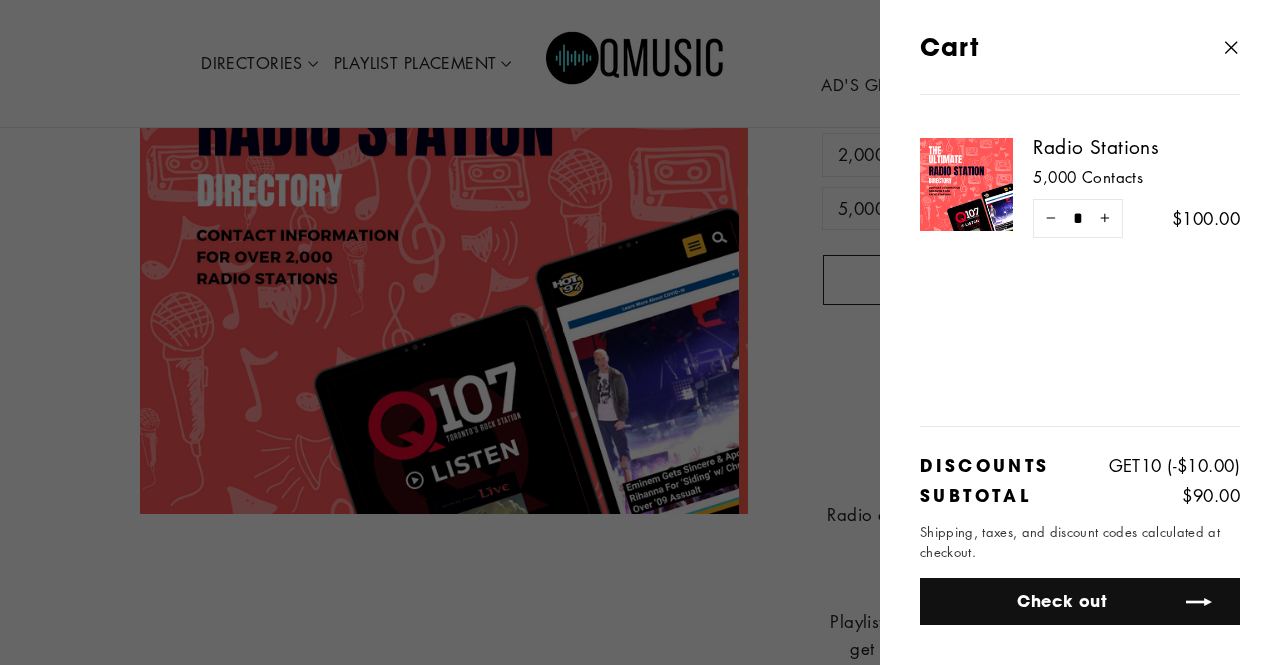 click on "Check out" at bounding box center [1080, 601] 